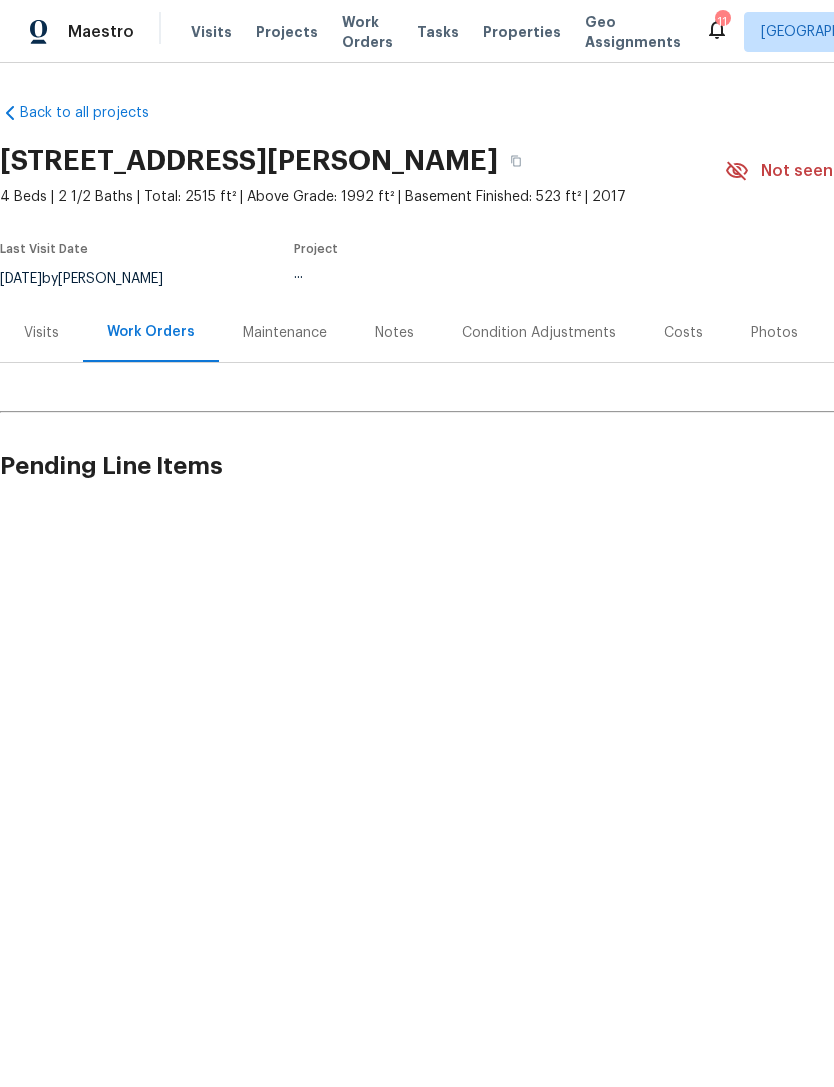 scroll, scrollTop: 0, scrollLeft: 0, axis: both 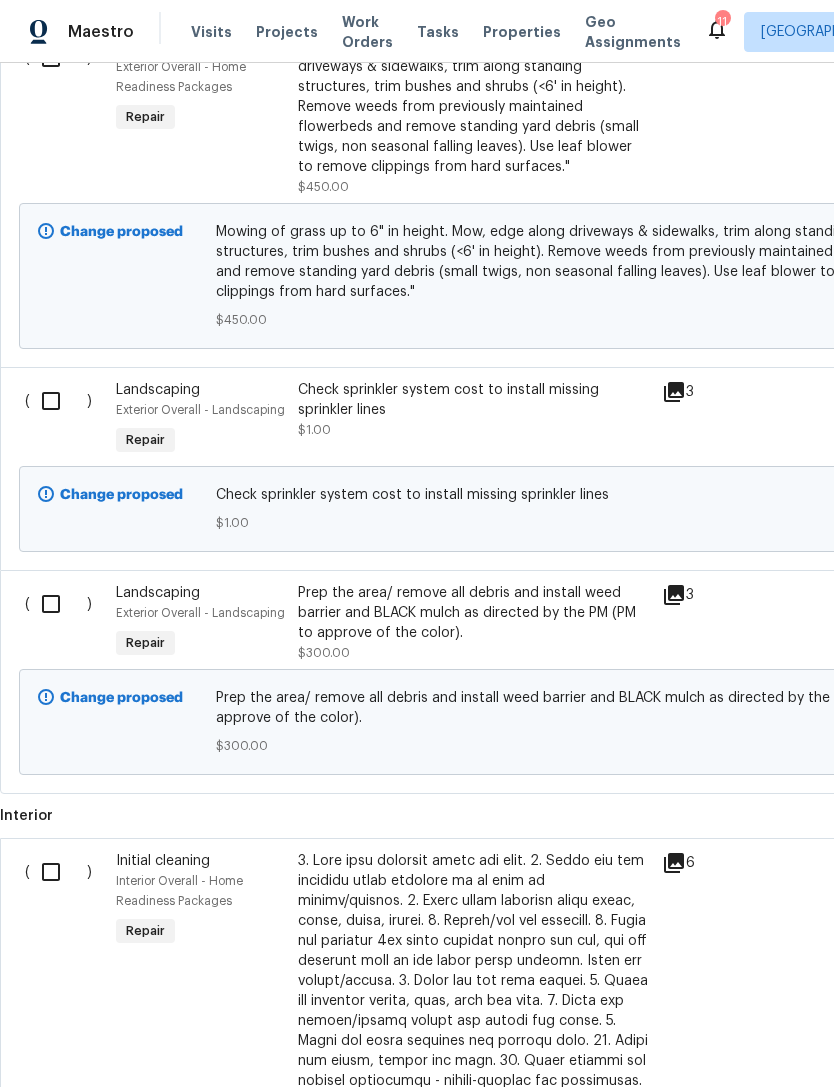 click at bounding box center (58, 872) 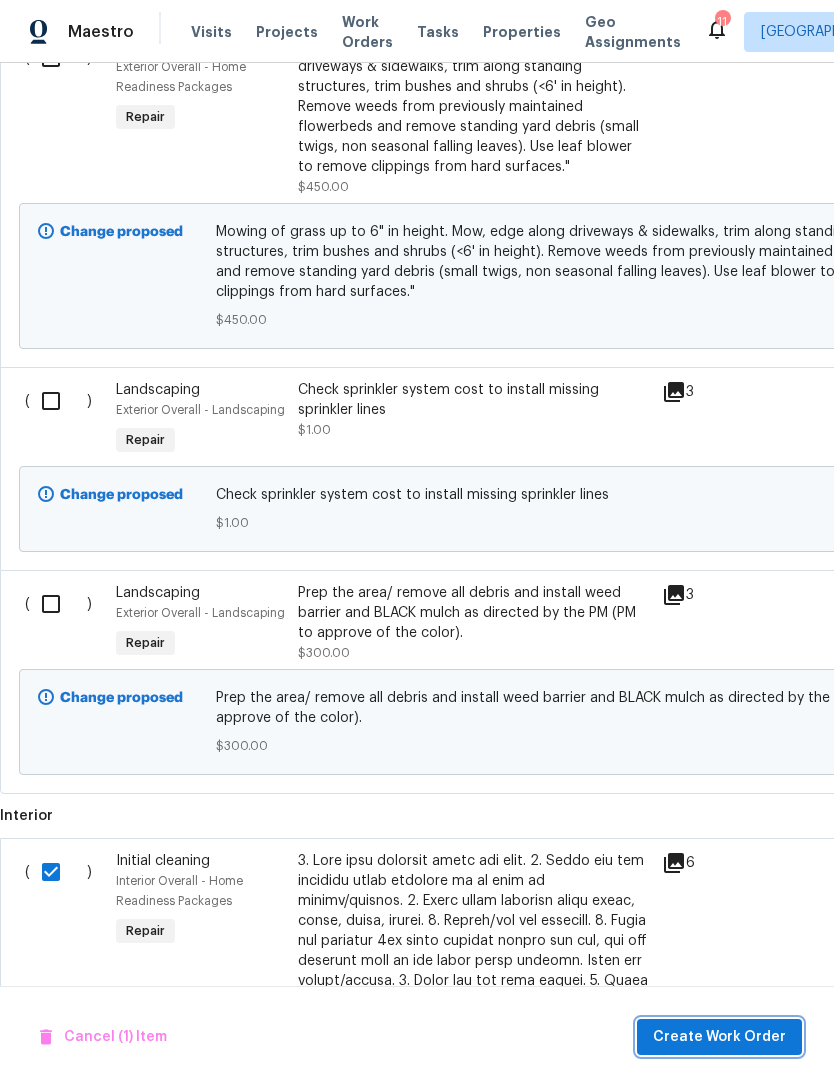 click on "Create Work Order" at bounding box center [719, 1037] 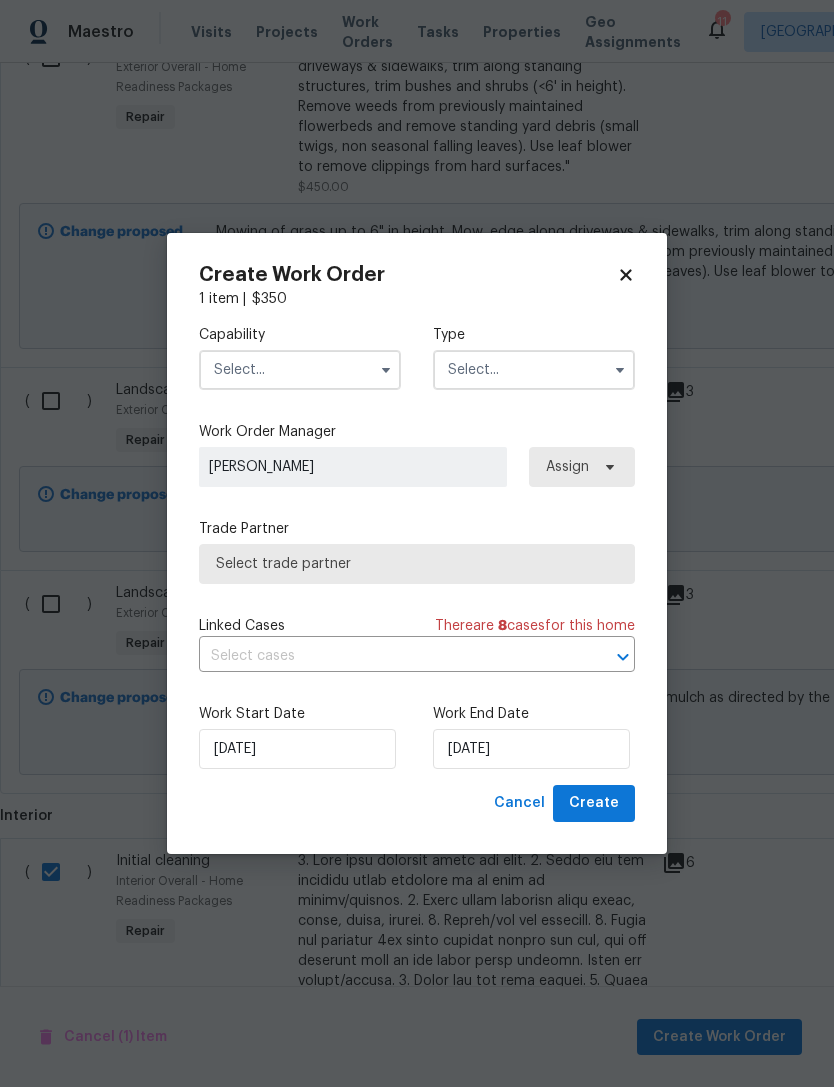 click at bounding box center (300, 370) 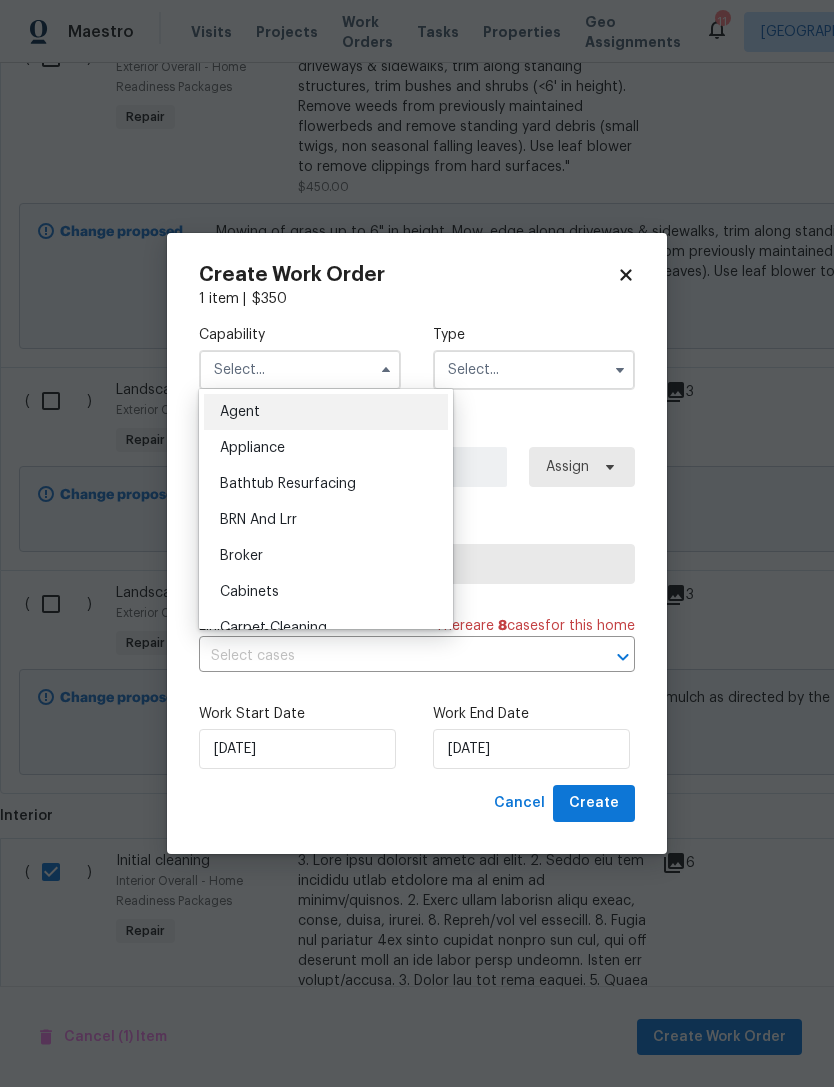 click at bounding box center (300, 370) 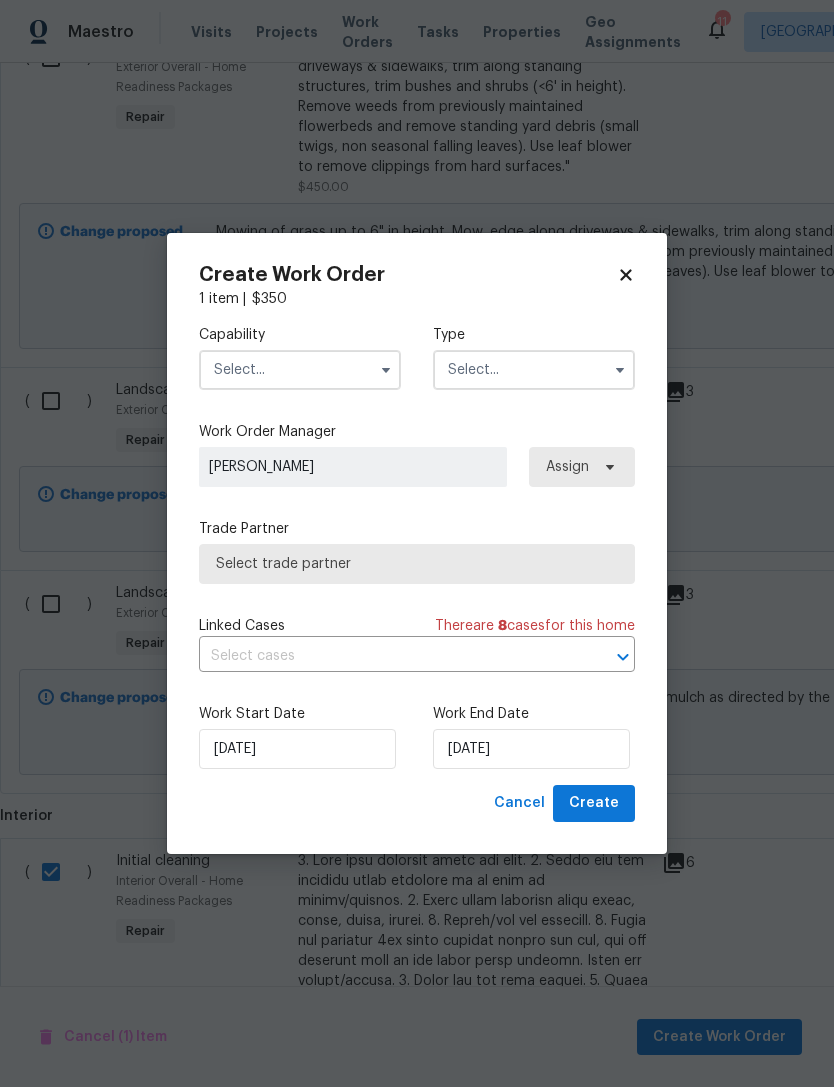 click at bounding box center [300, 370] 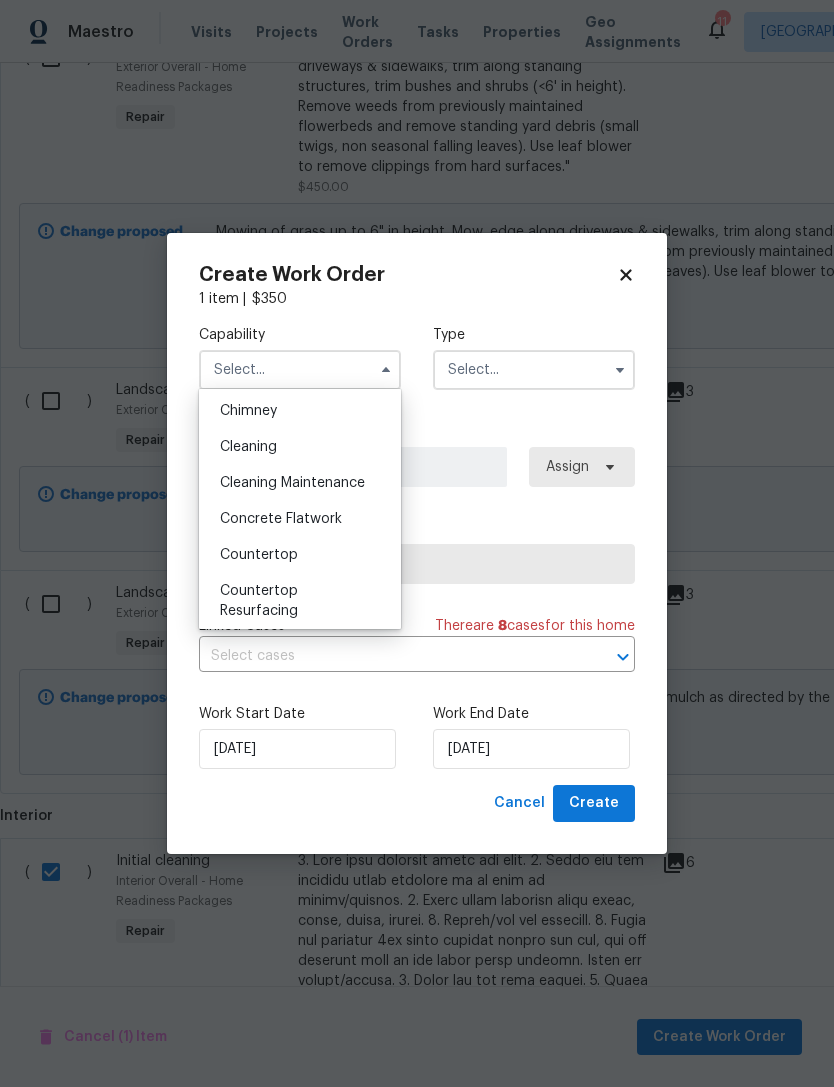 scroll, scrollTop: 256, scrollLeft: 0, axis: vertical 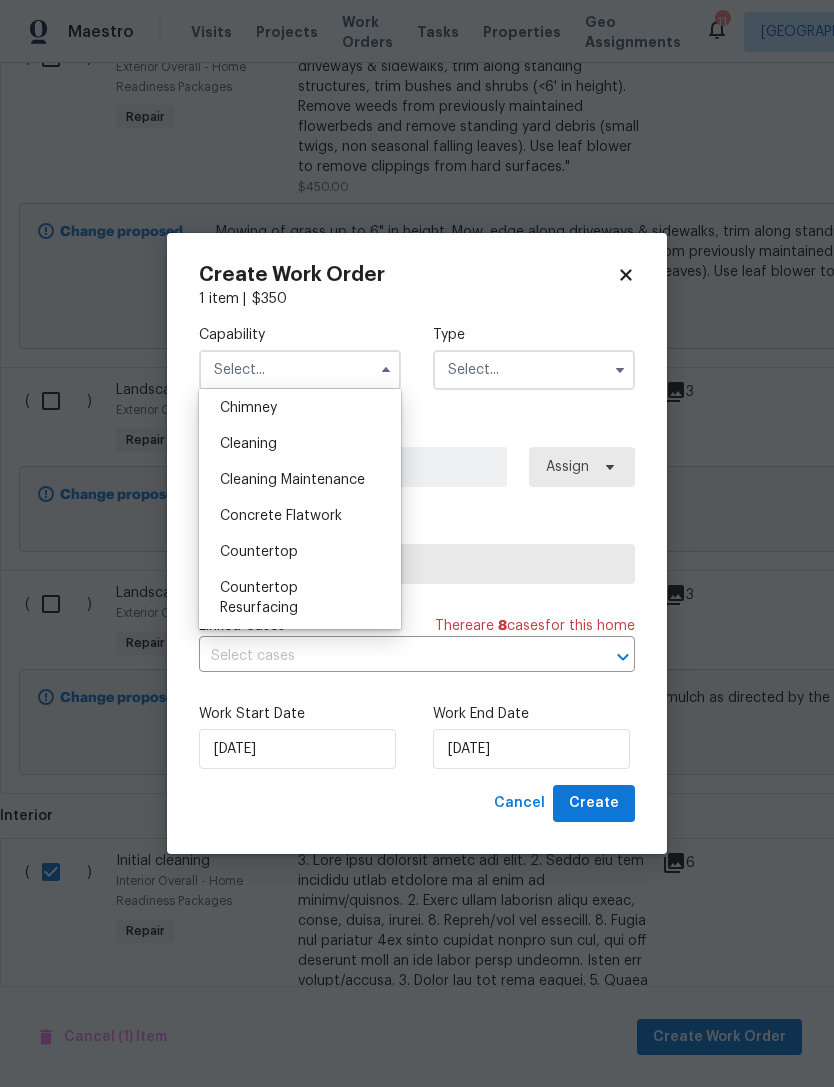 click on "Cleaning" at bounding box center (248, 444) 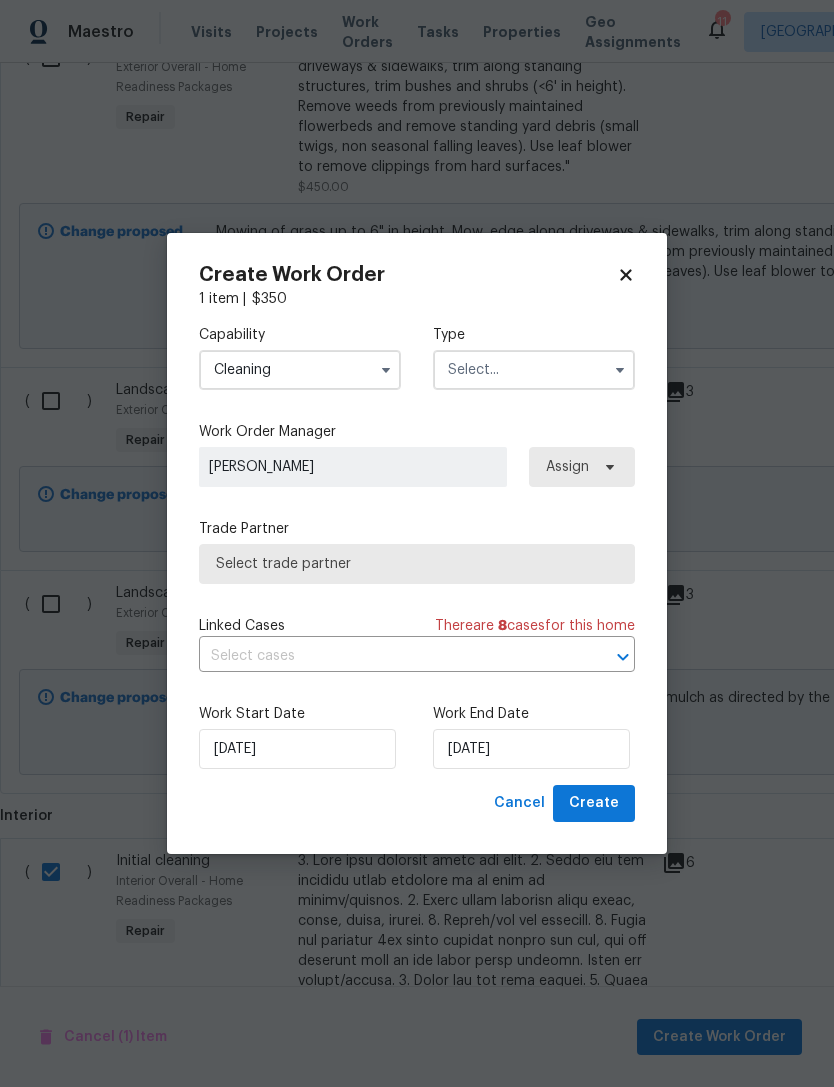 click at bounding box center [534, 370] 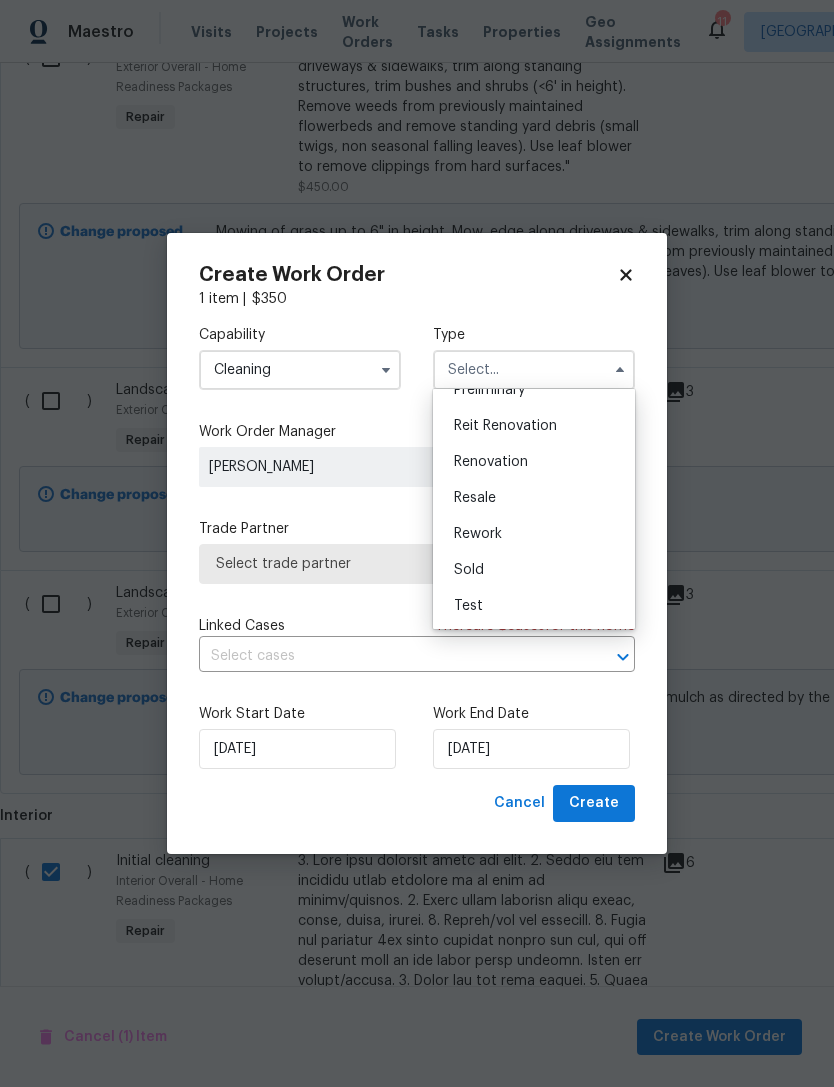 scroll, scrollTop: 454, scrollLeft: 0, axis: vertical 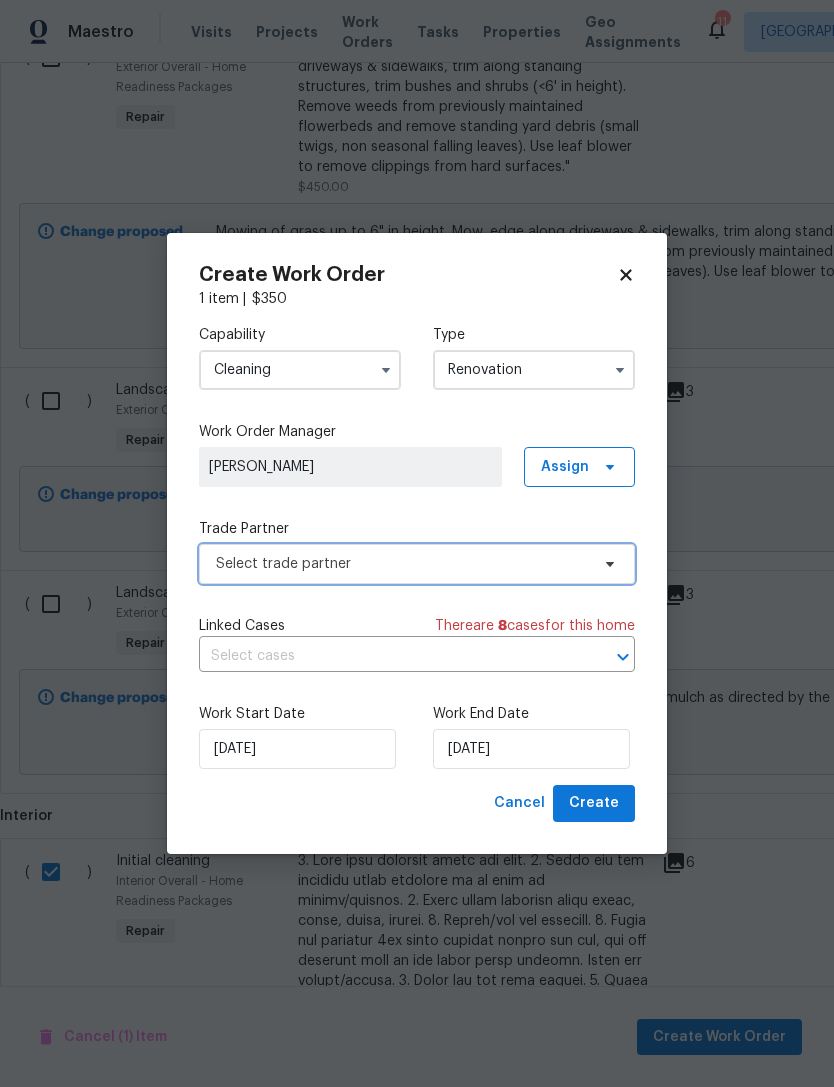 click on "Select trade partner" at bounding box center (402, 564) 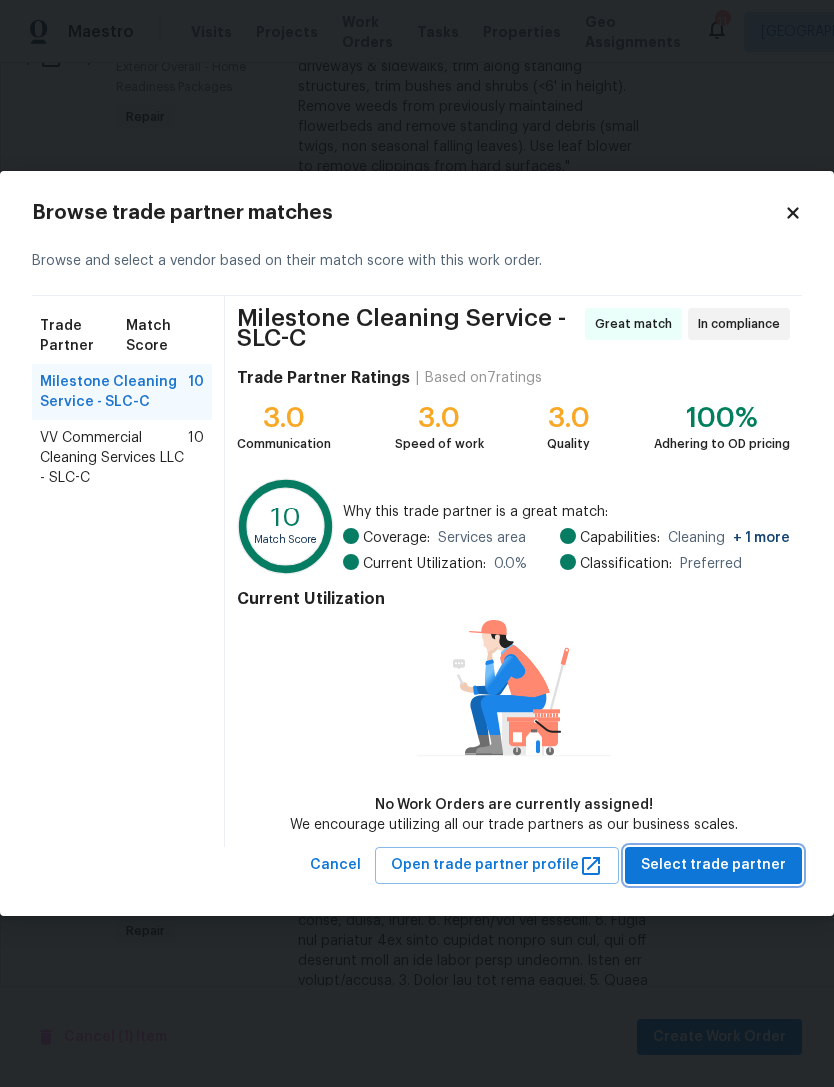 click on "Select trade partner" at bounding box center [713, 865] 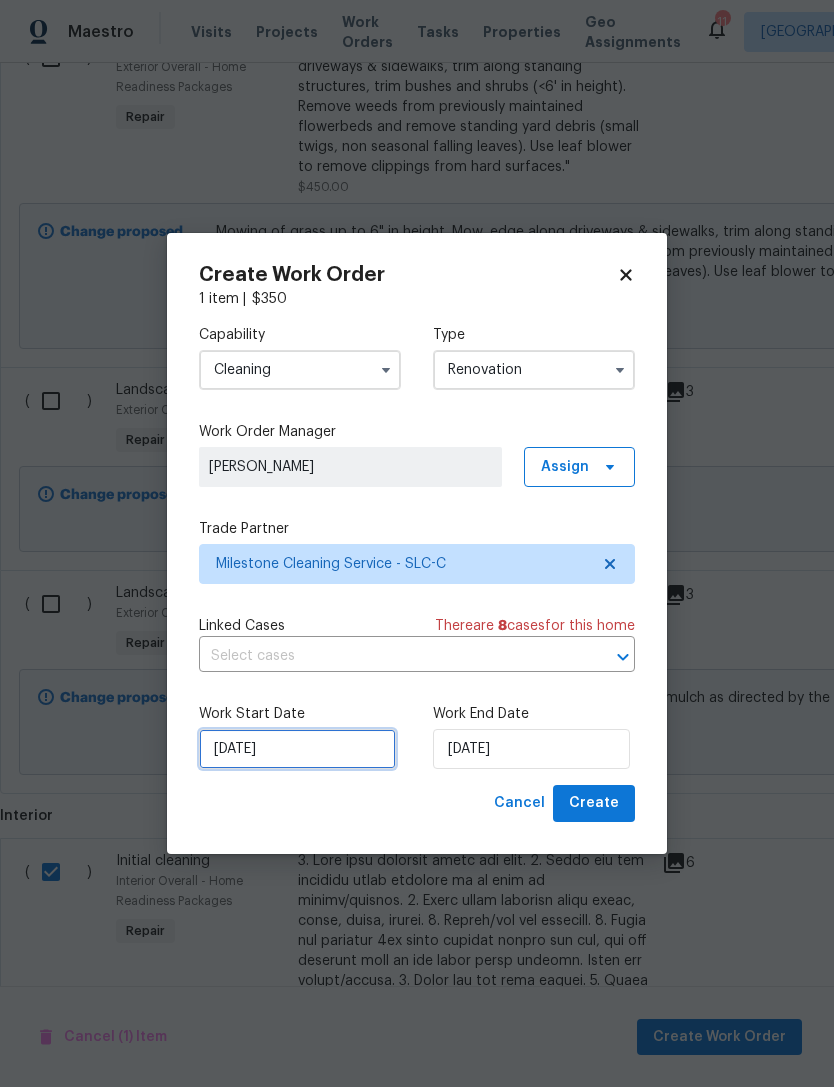 click on "[DATE]" at bounding box center [297, 749] 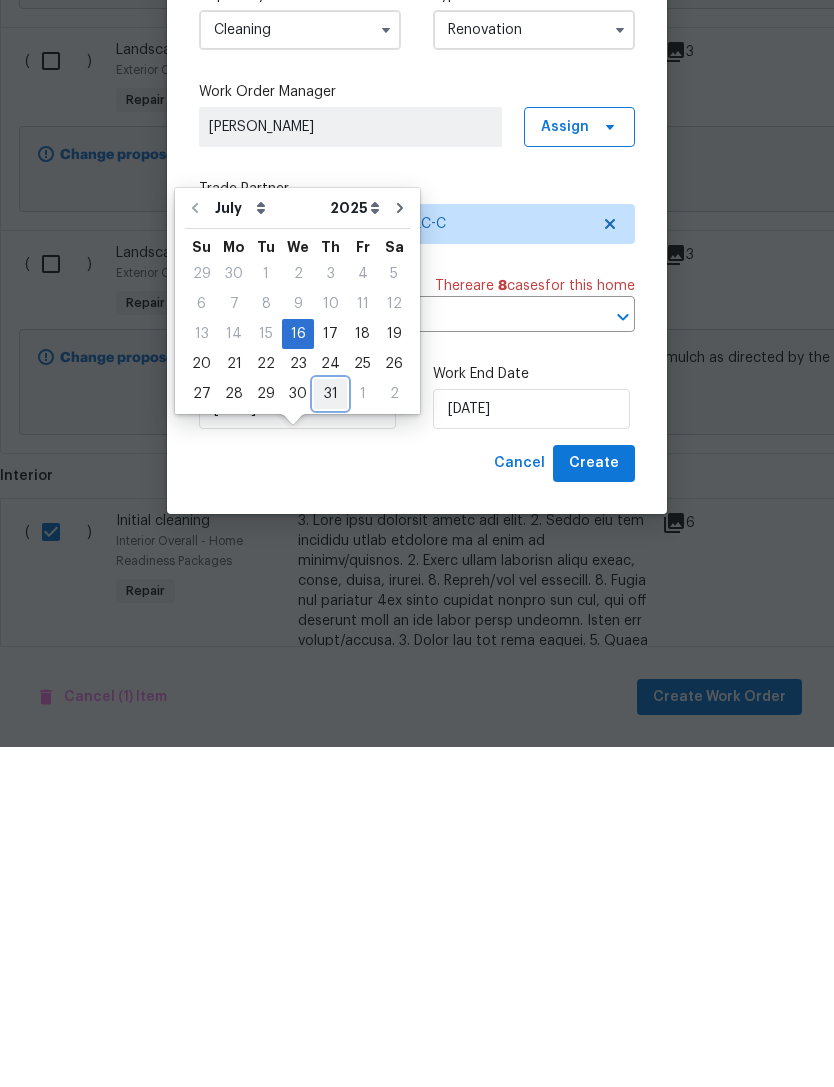 click on "31" at bounding box center (330, 734) 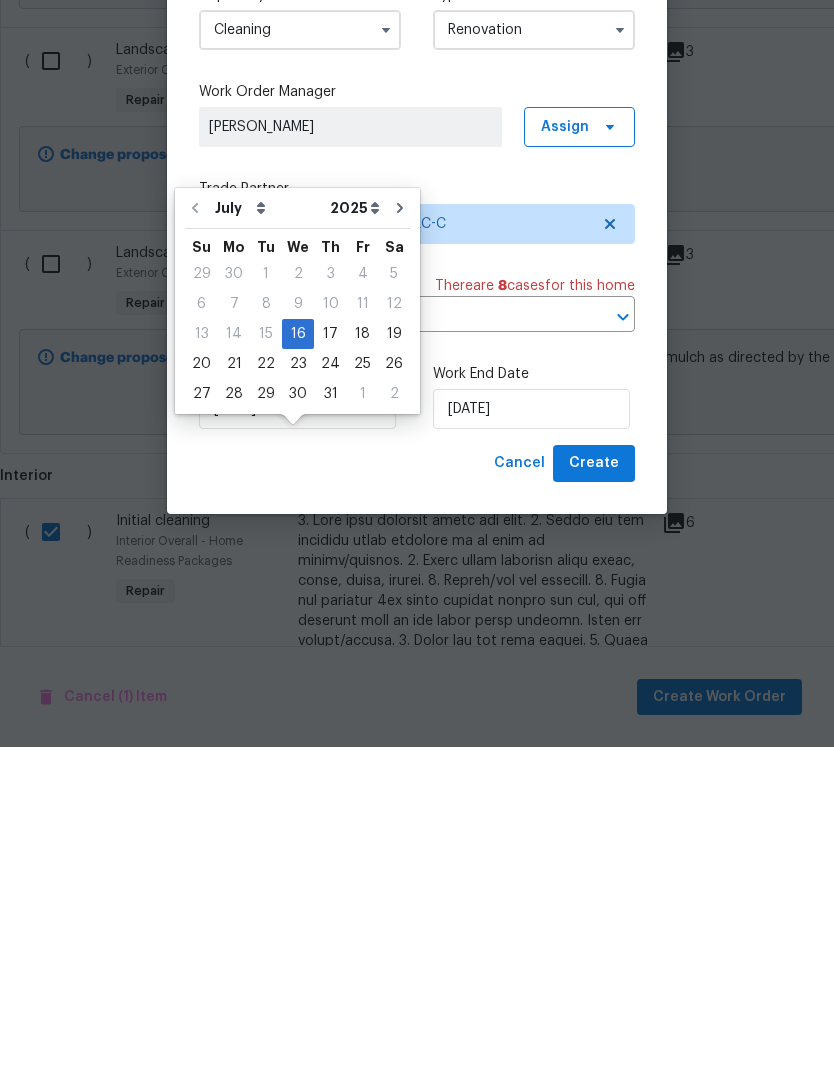 type on "[DATE]" 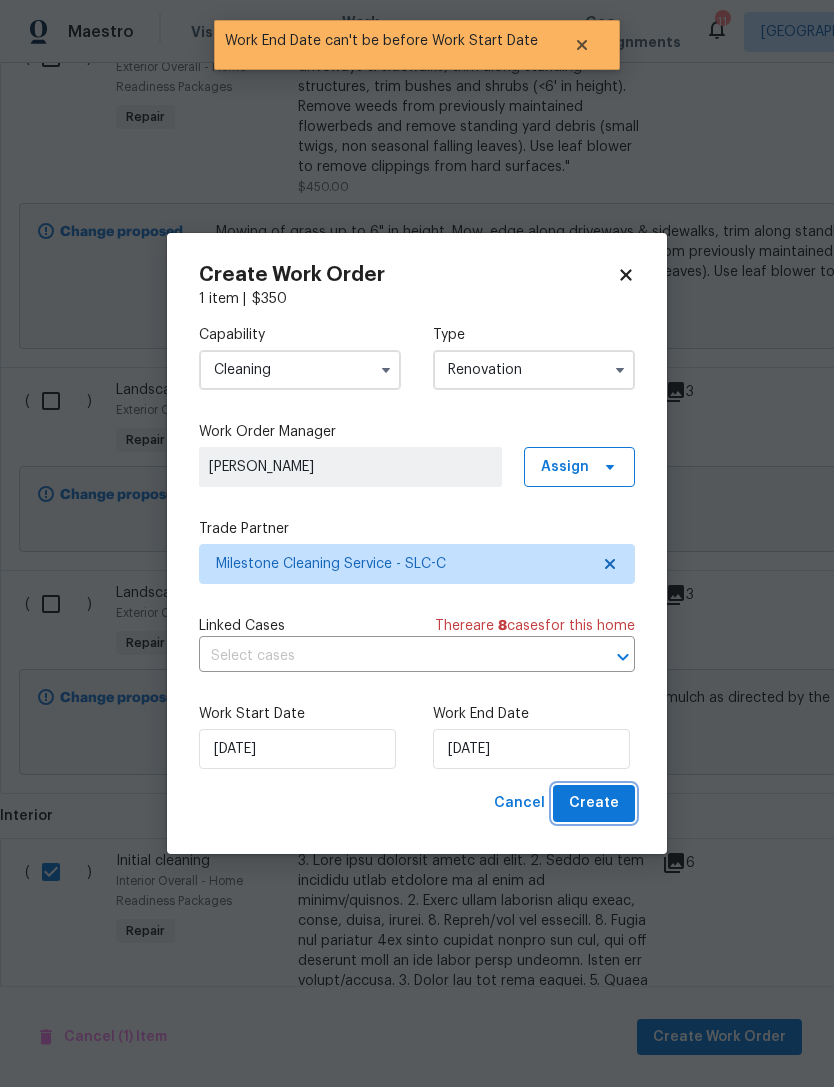 click on "Create" at bounding box center (594, 803) 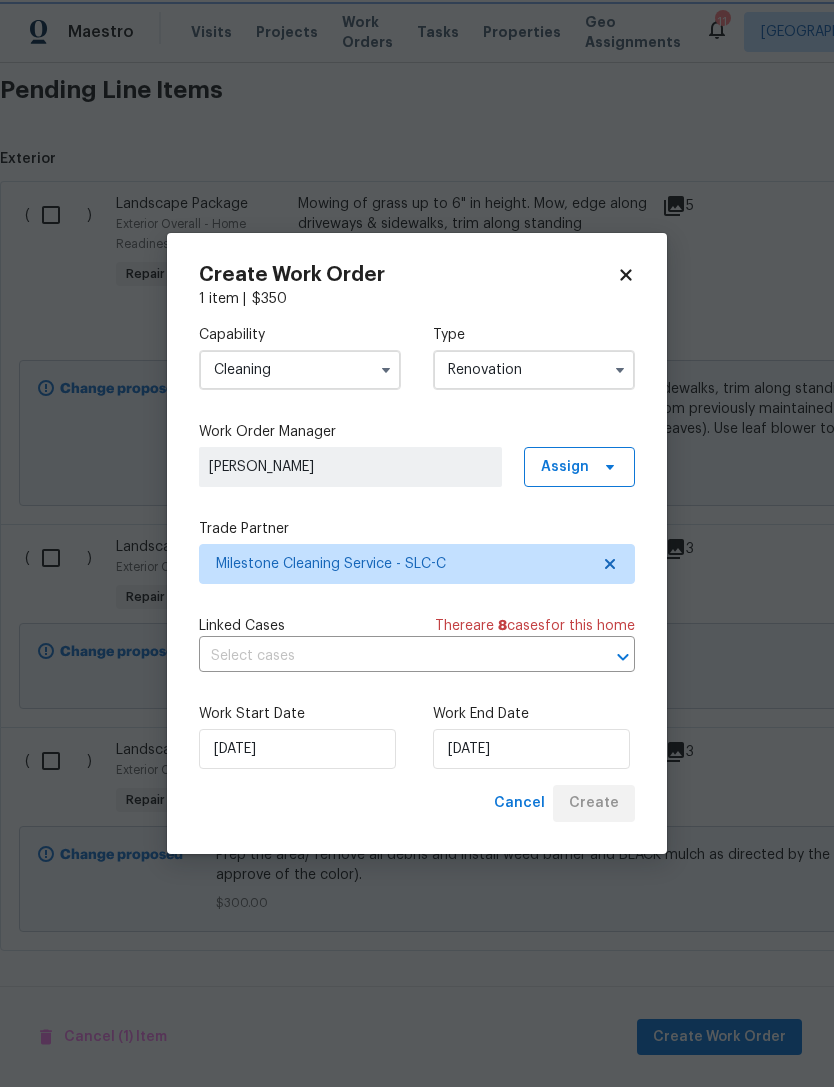 scroll, scrollTop: 623, scrollLeft: 0, axis: vertical 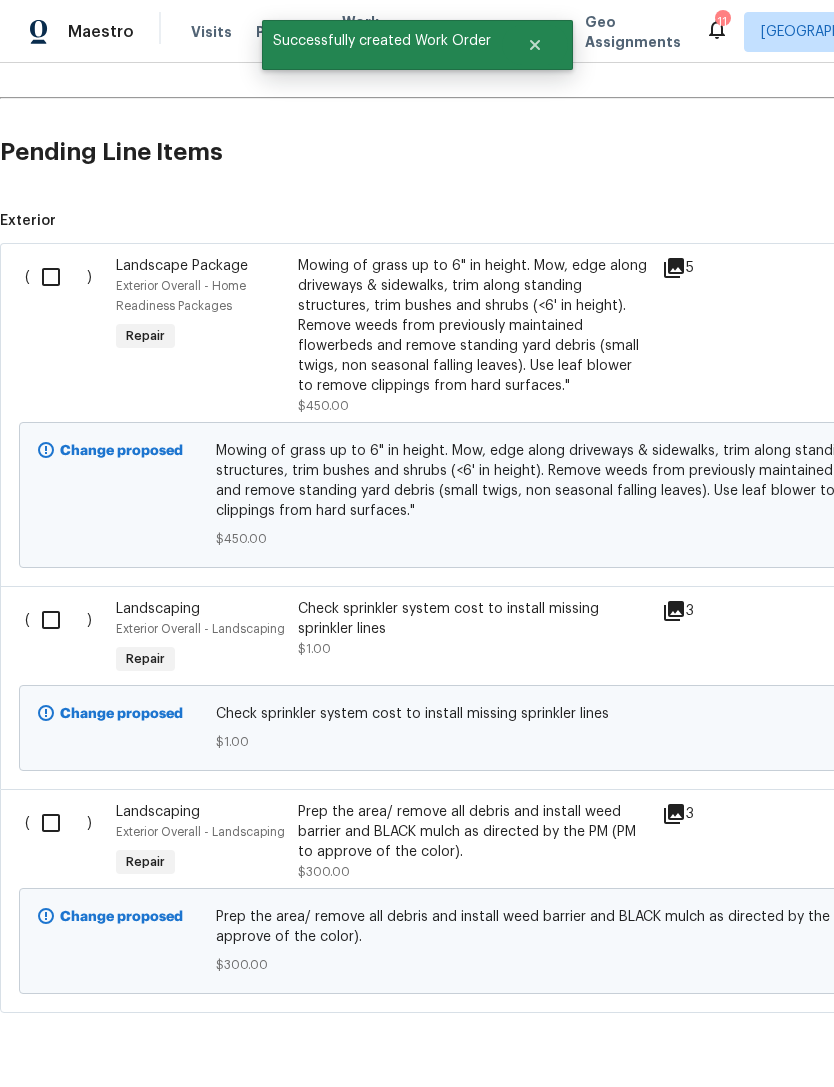 click at bounding box center (58, 277) 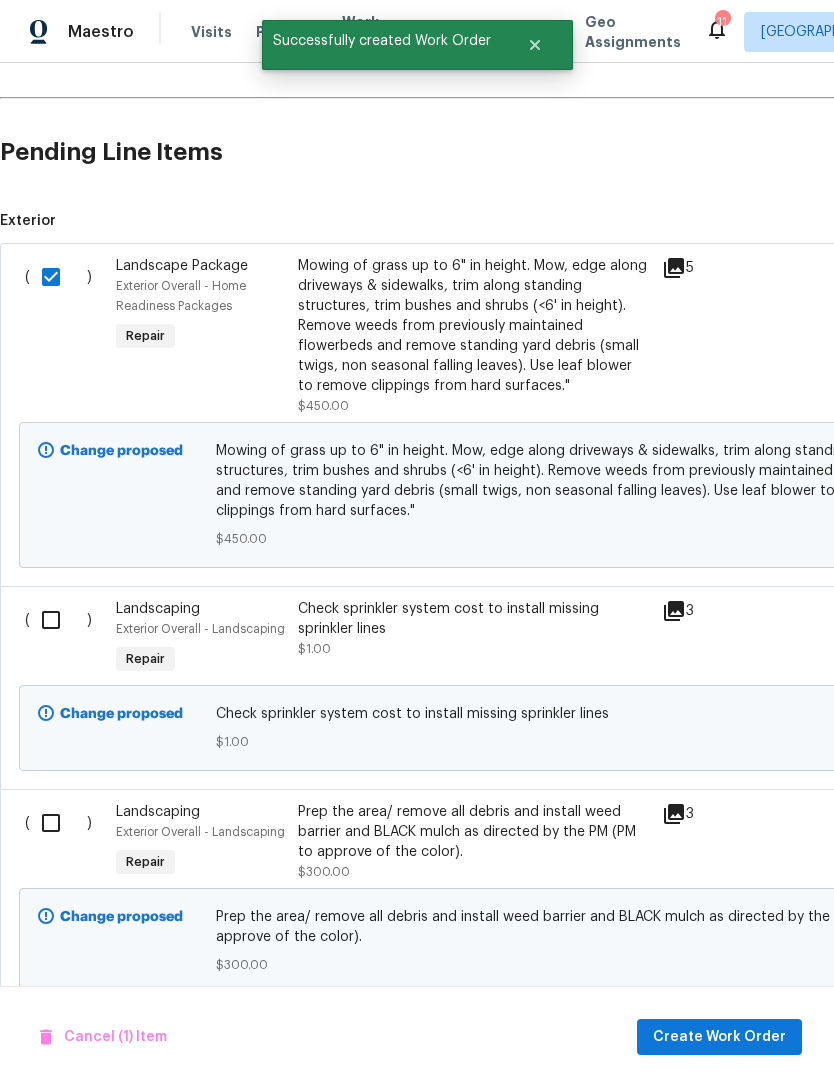 click at bounding box center (58, 620) 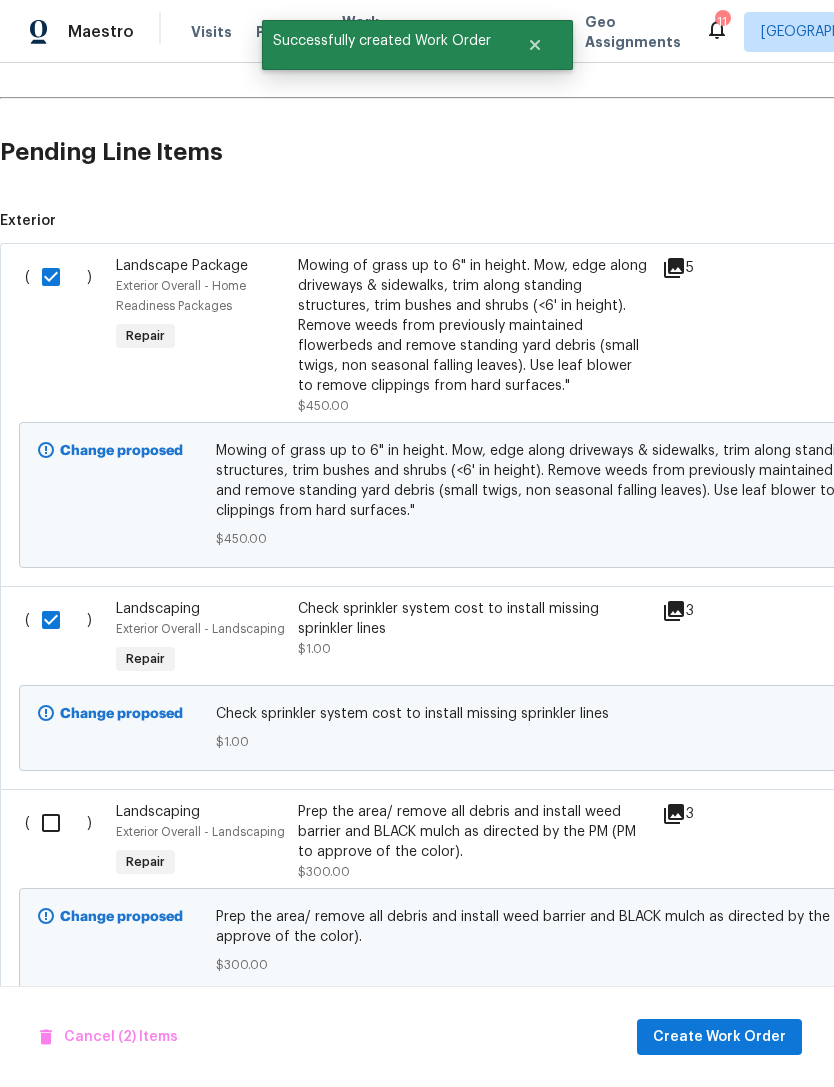 click at bounding box center (58, 823) 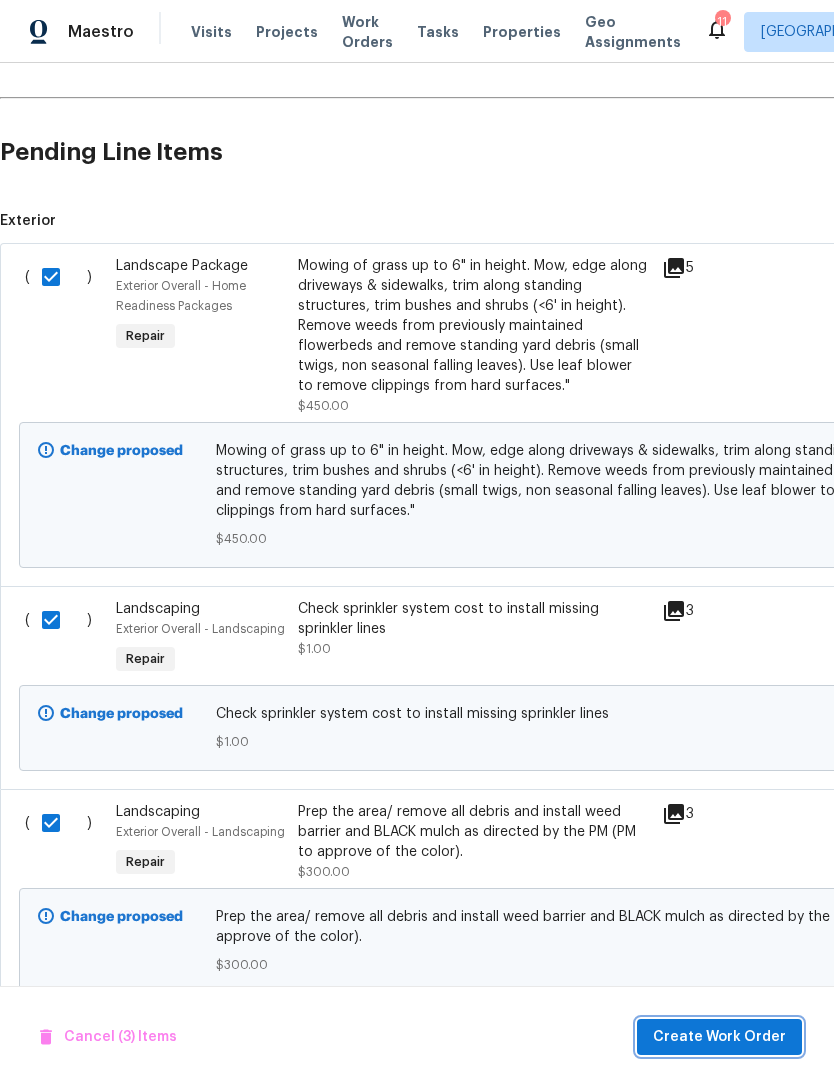 click on "Create Work Order" at bounding box center [719, 1037] 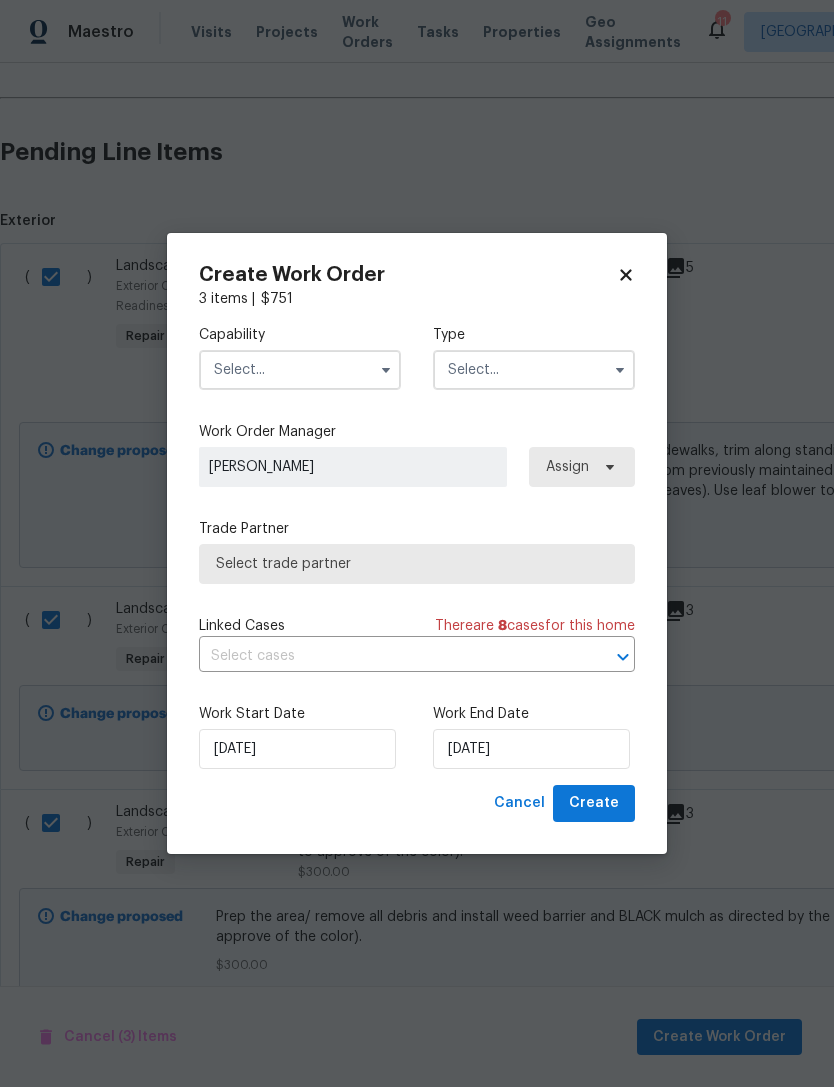 click at bounding box center (300, 370) 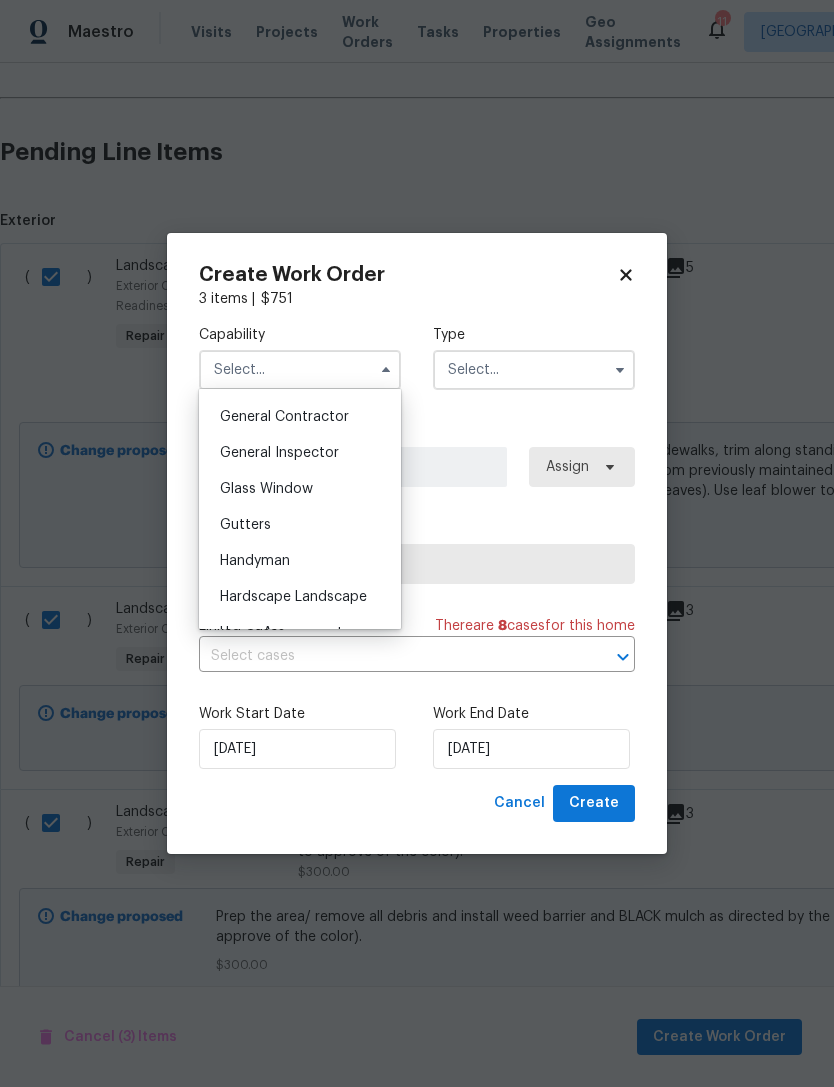 scroll, scrollTop: 953, scrollLeft: 0, axis: vertical 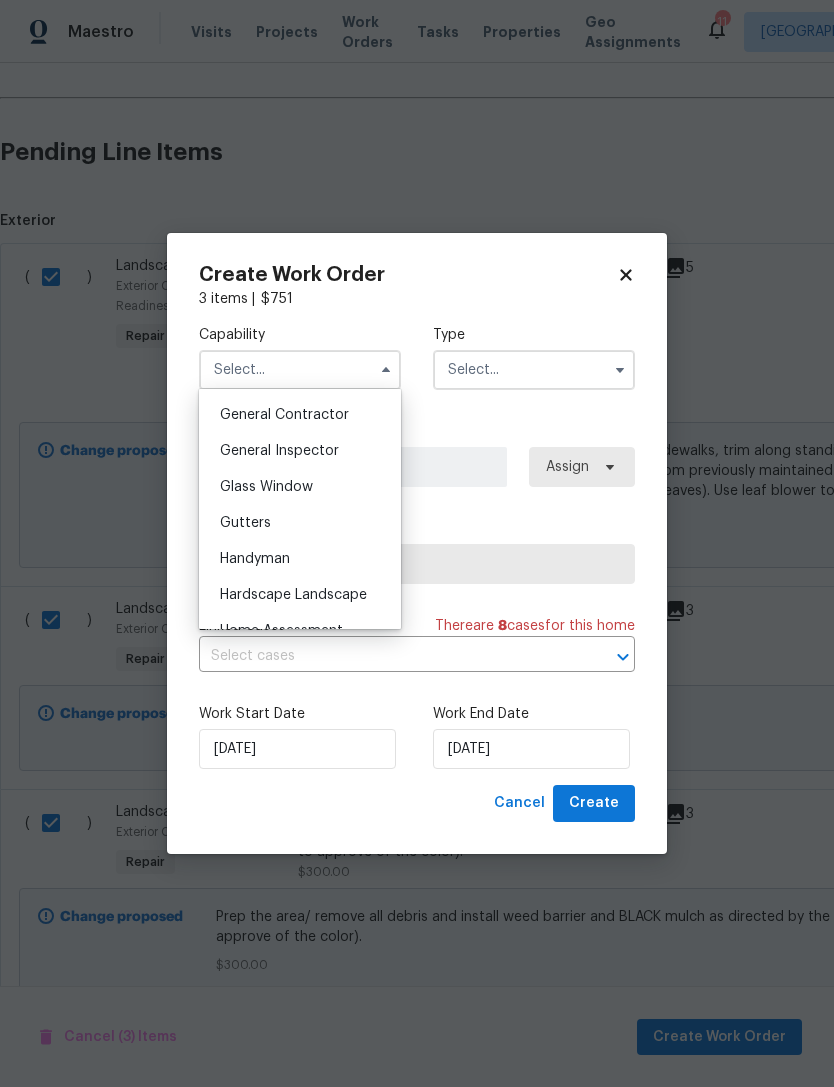 click on "Hardscape Landscape" at bounding box center (293, 595) 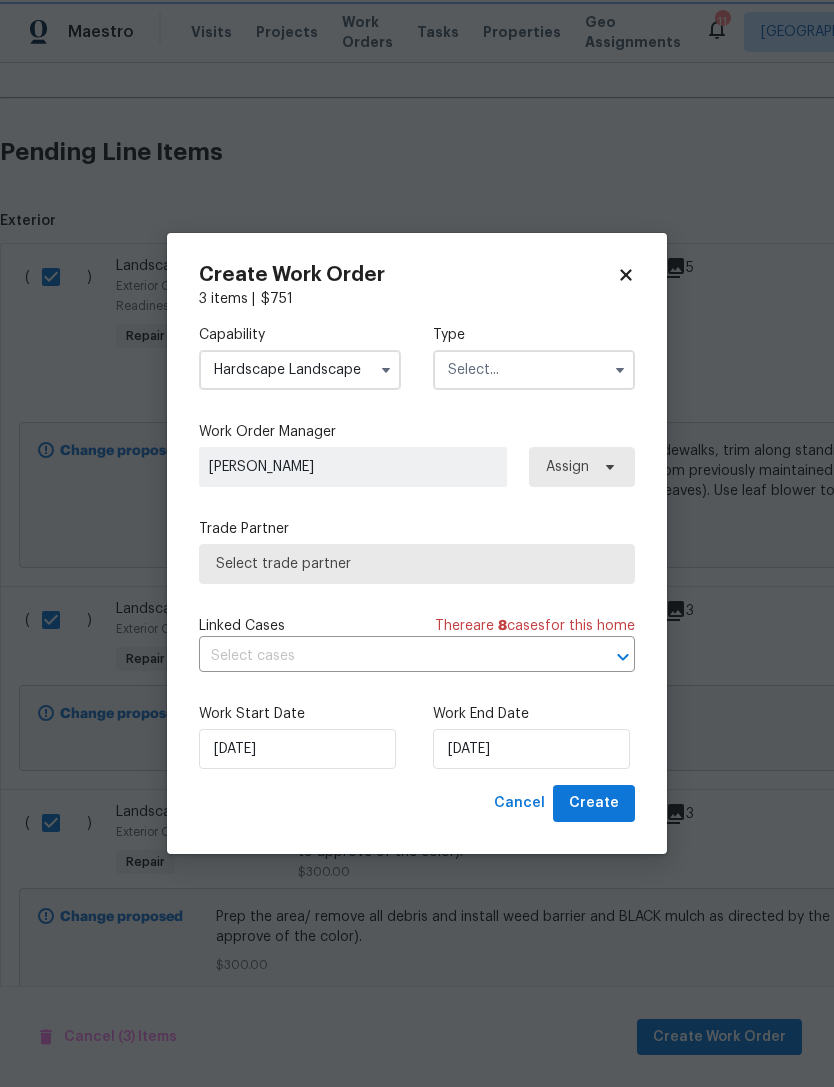 type on "Hardscape Landscape" 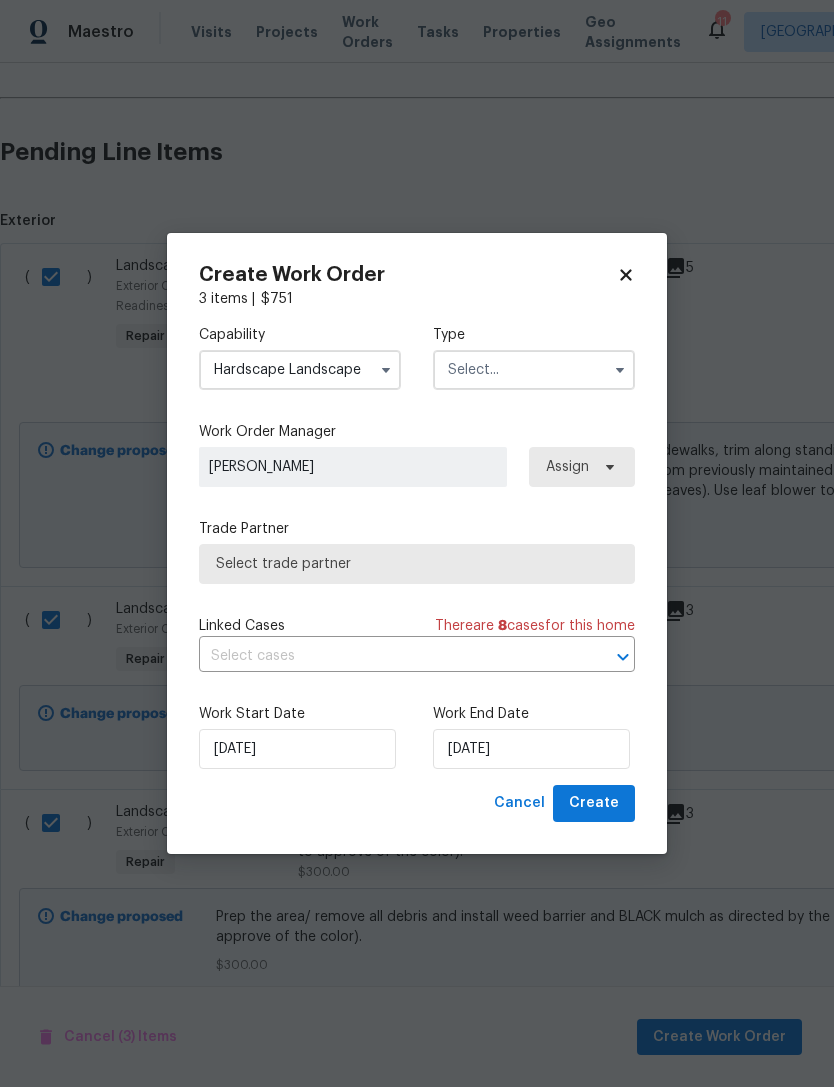 click at bounding box center (534, 370) 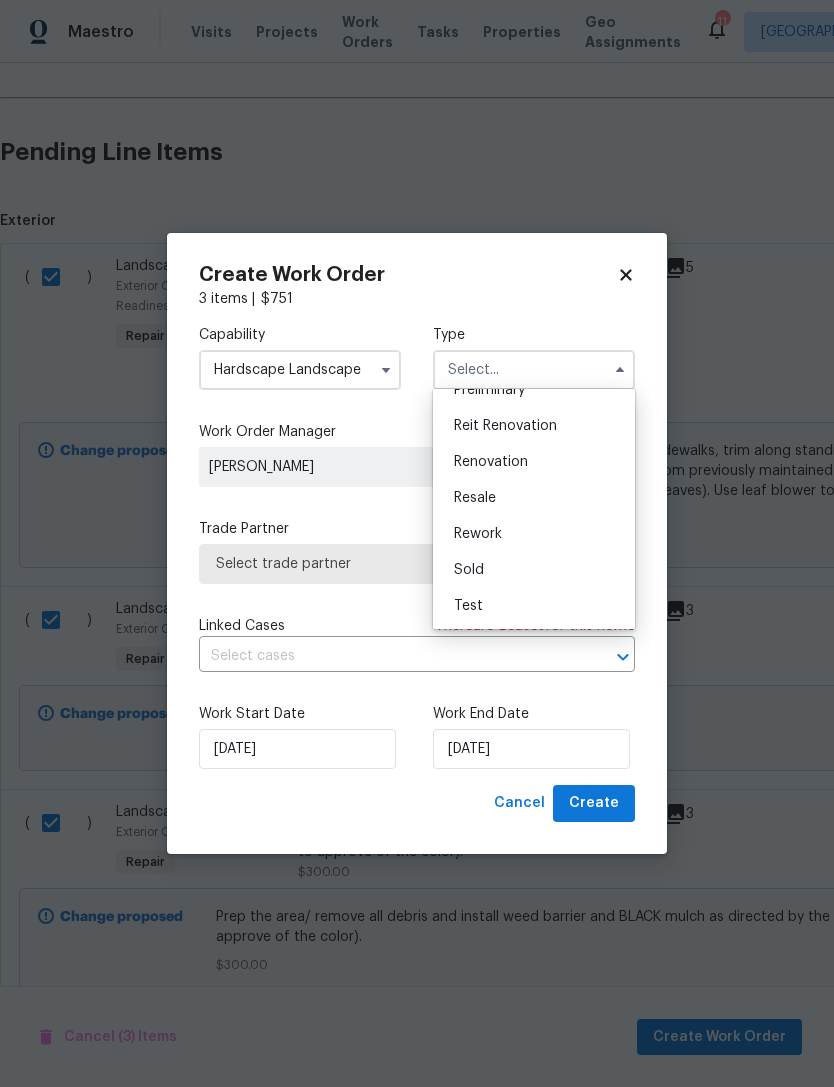 scroll, scrollTop: 454, scrollLeft: 0, axis: vertical 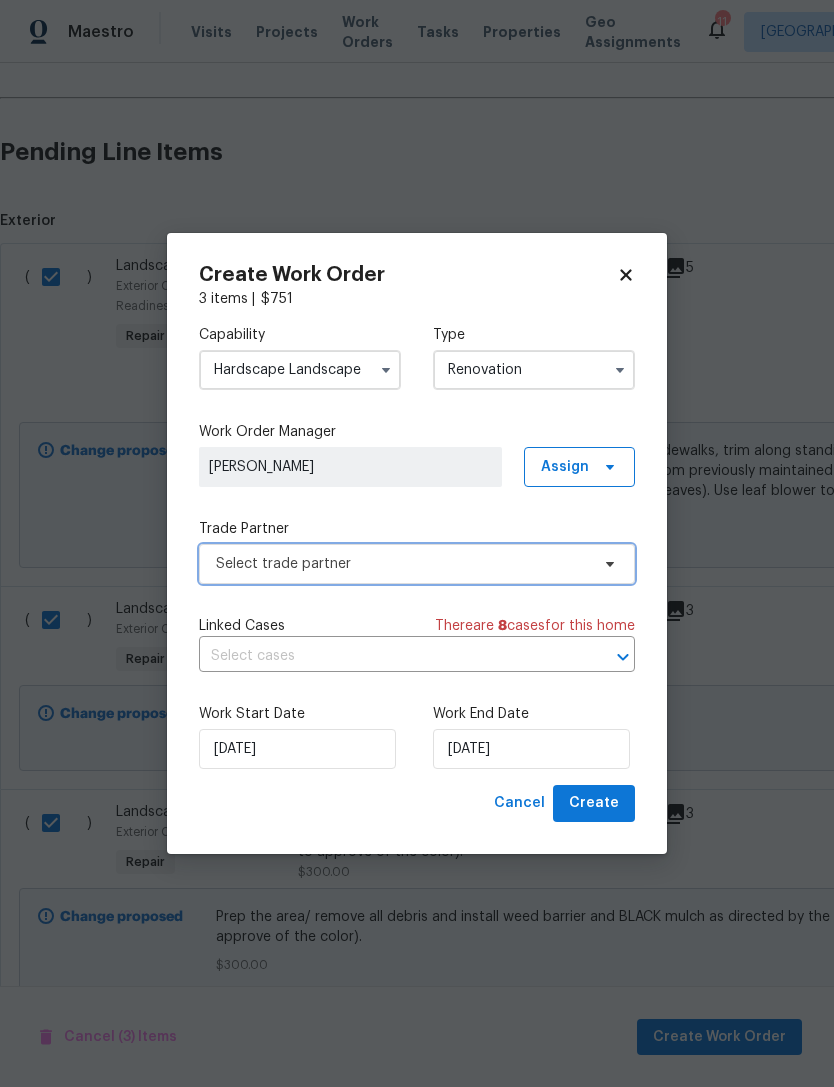 click on "Select trade partner" at bounding box center [402, 564] 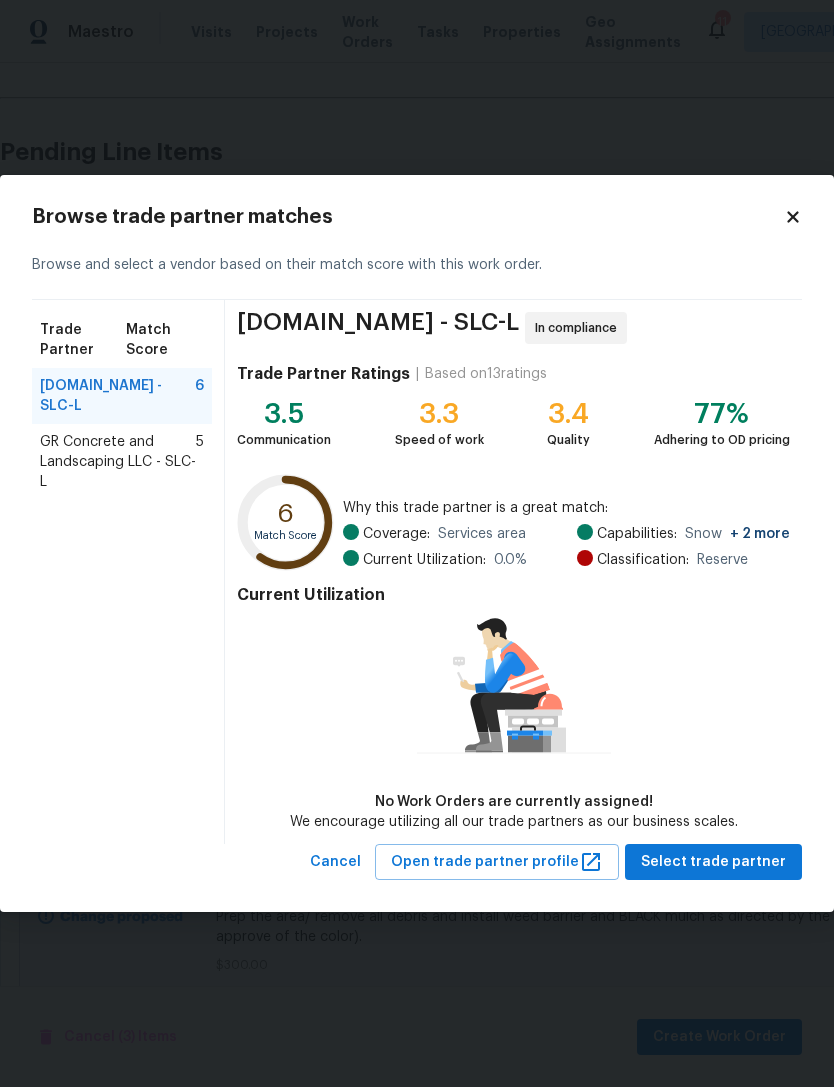 click on "GR Concrete and Landscaping LLC - SLC-L" at bounding box center [118, 462] 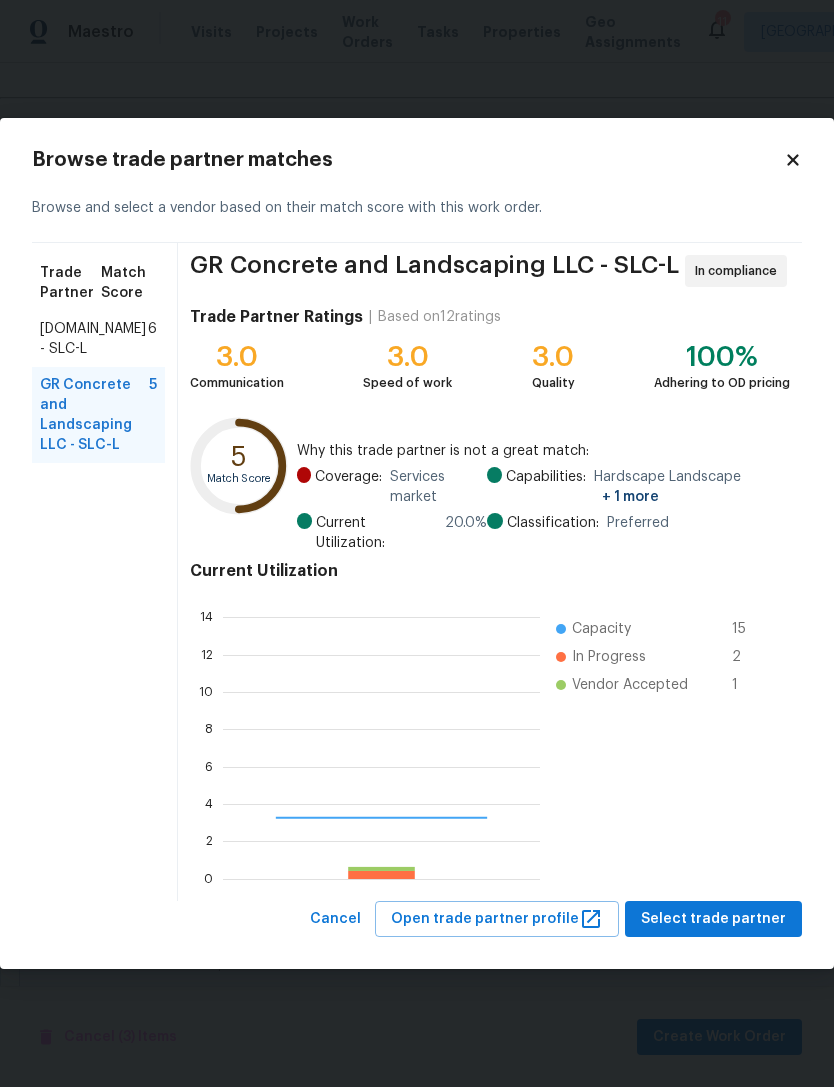 scroll, scrollTop: 2, scrollLeft: 2, axis: both 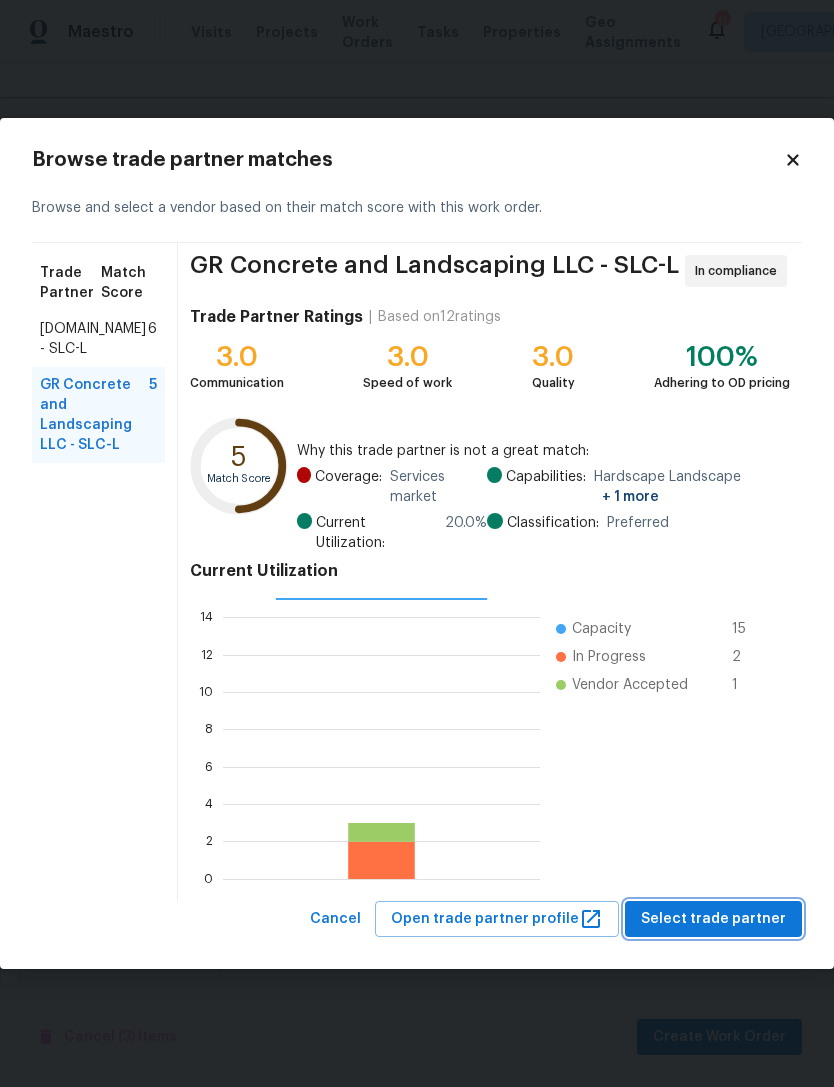 click on "Select trade partner" at bounding box center (713, 919) 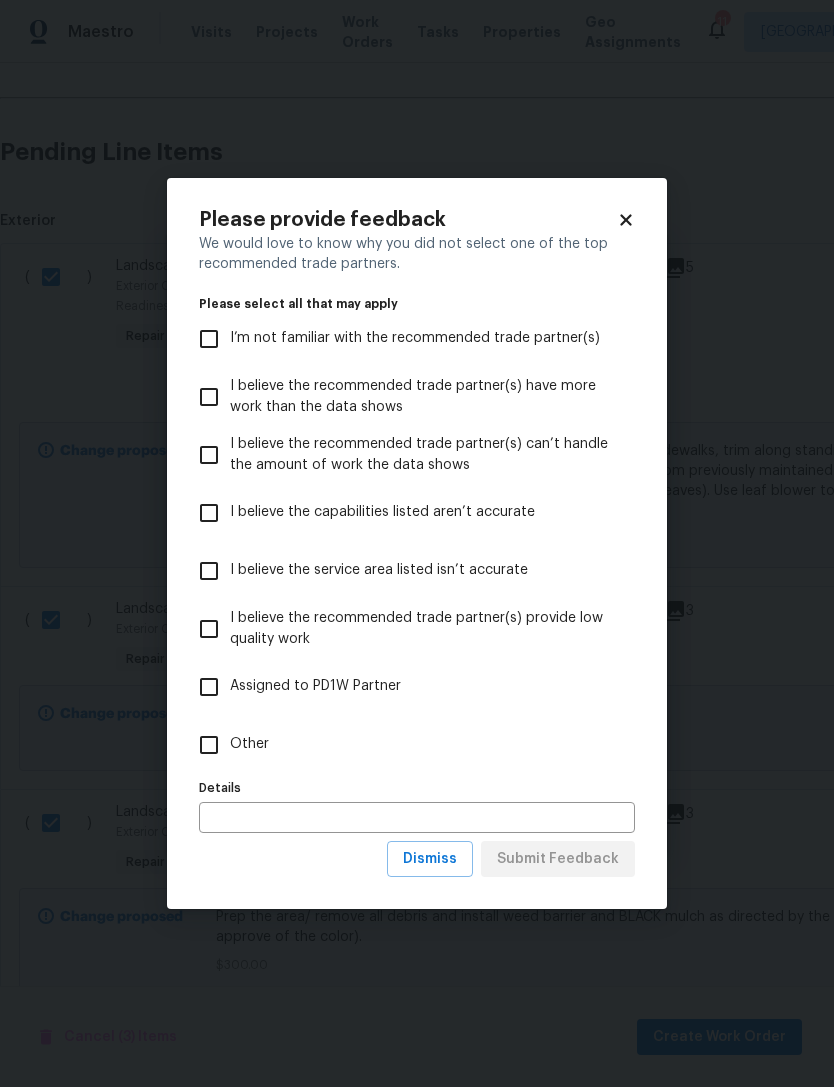 click on "Other" at bounding box center (209, 745) 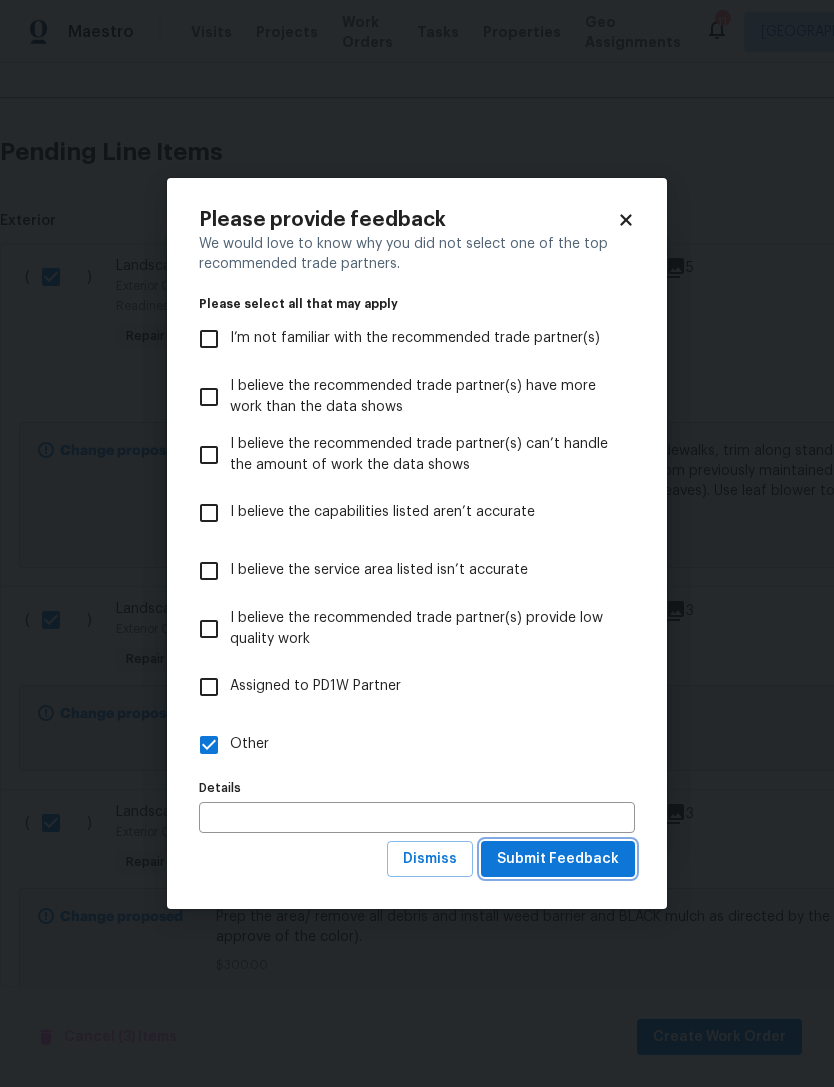 click on "Submit Feedback" at bounding box center (558, 859) 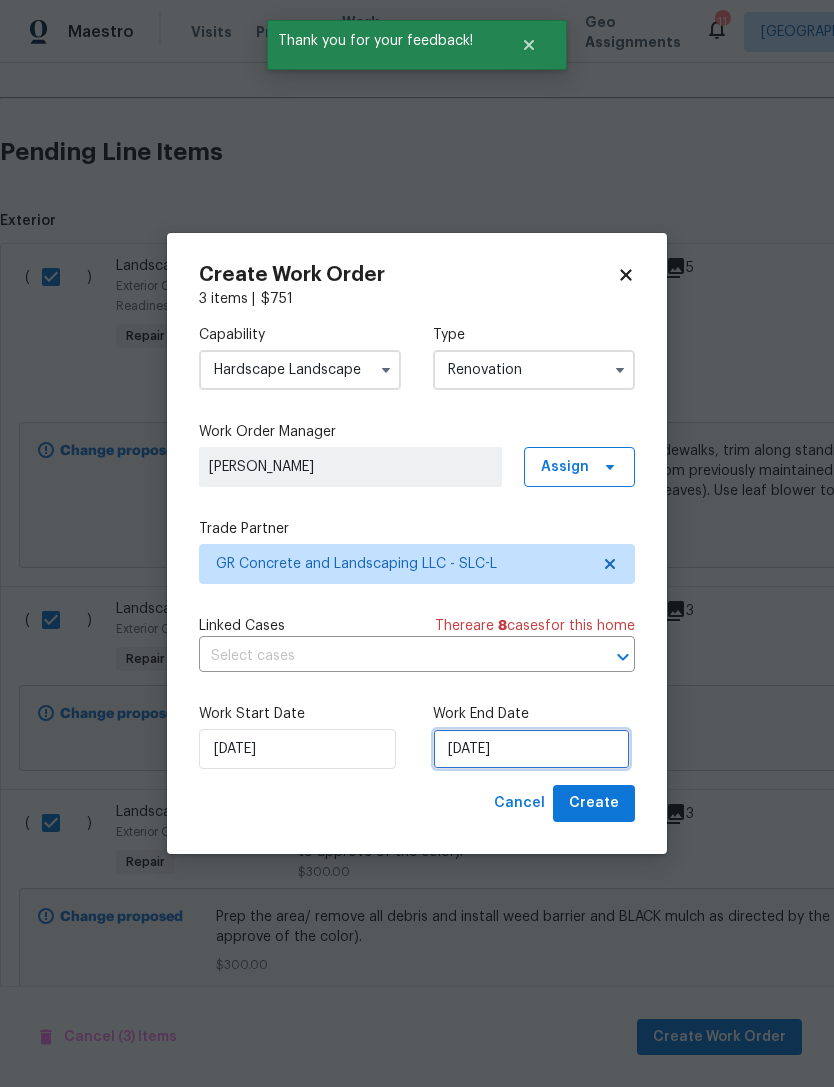 click on "[DATE]" at bounding box center (531, 749) 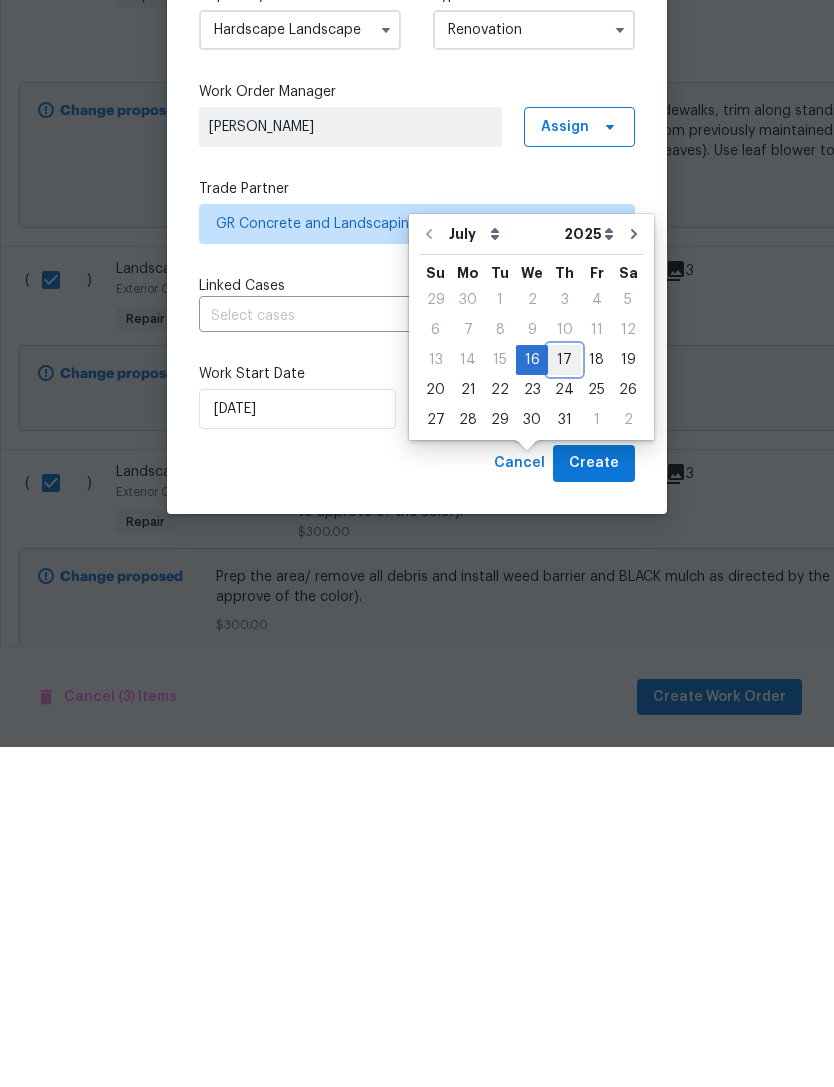 click on "17" at bounding box center (564, 700) 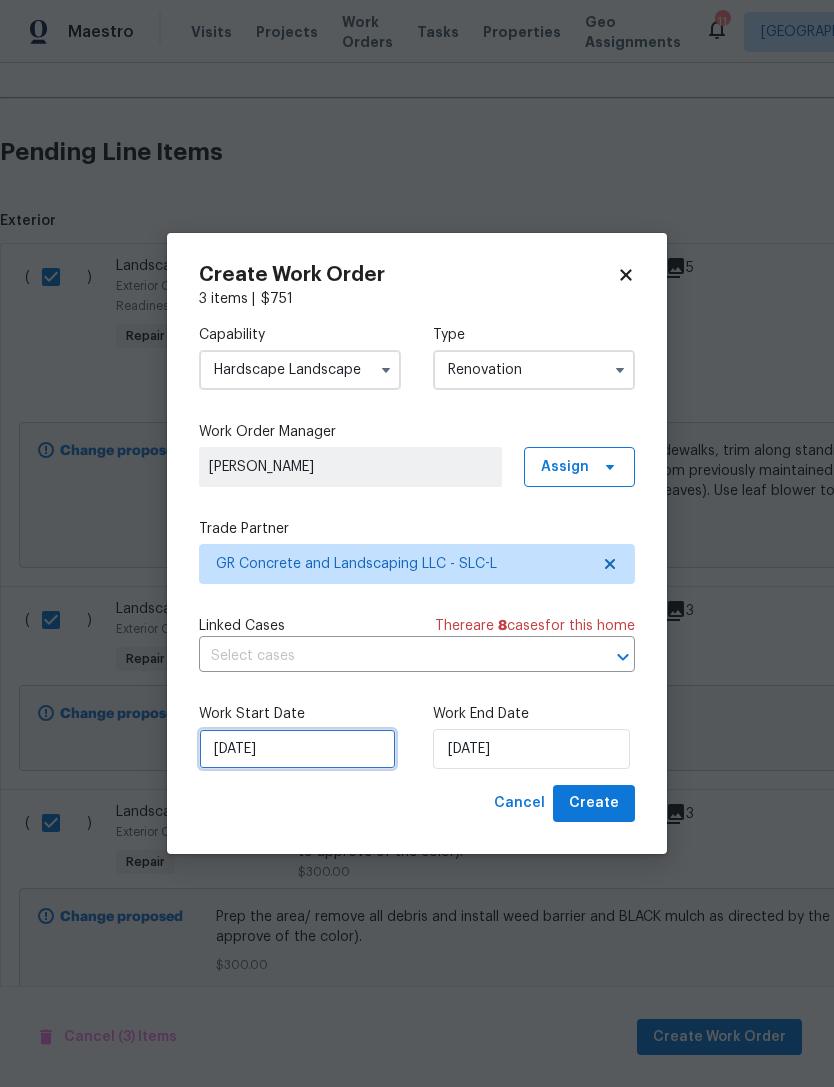 click on "[DATE]" at bounding box center (297, 749) 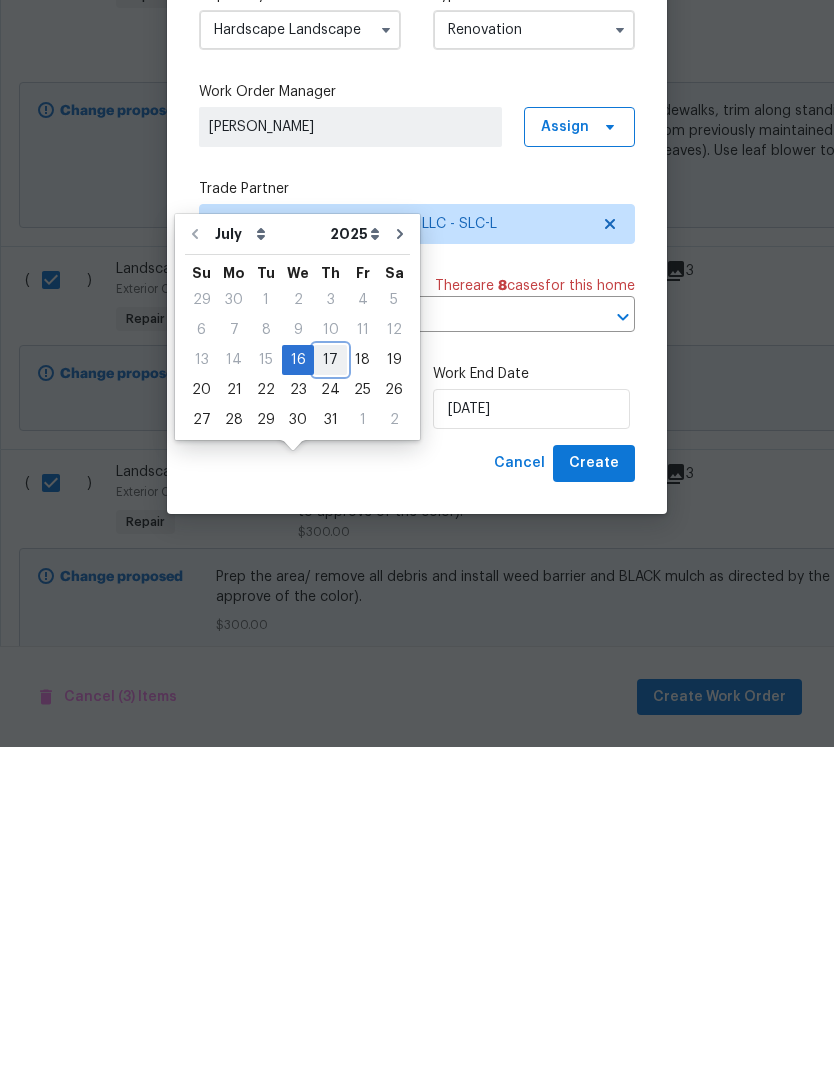 click on "17" at bounding box center [330, 700] 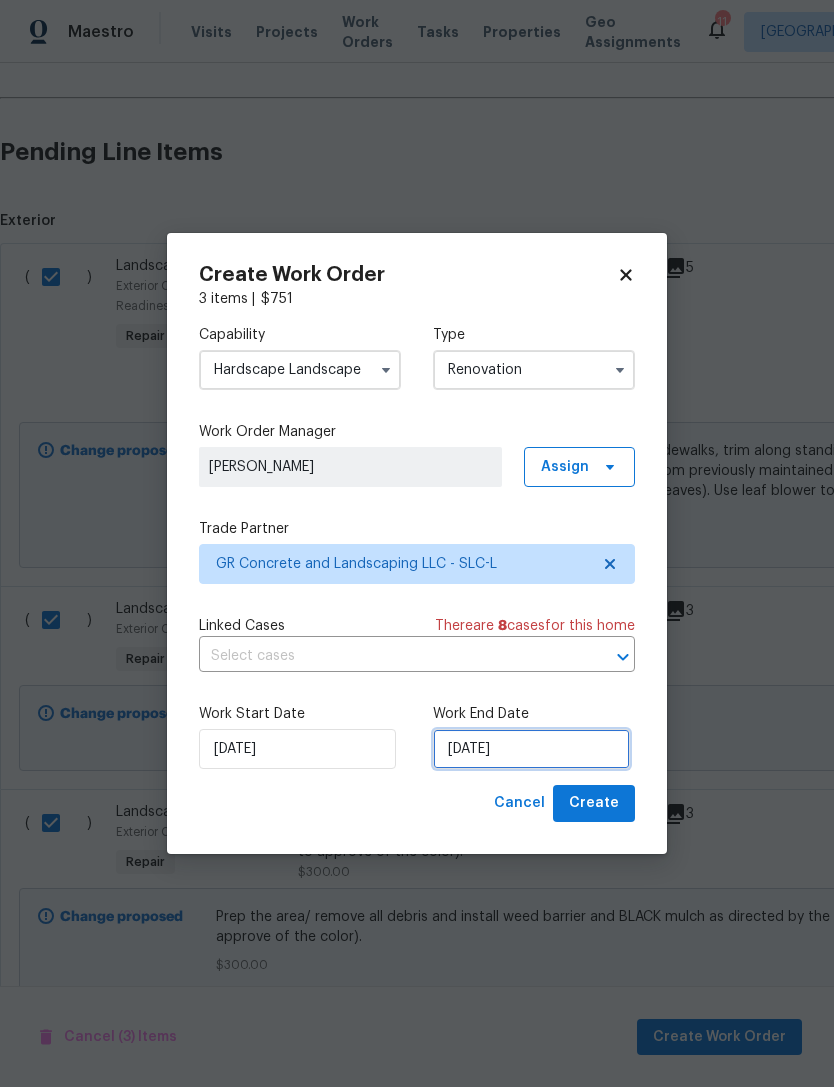 click on "[DATE]" at bounding box center [531, 749] 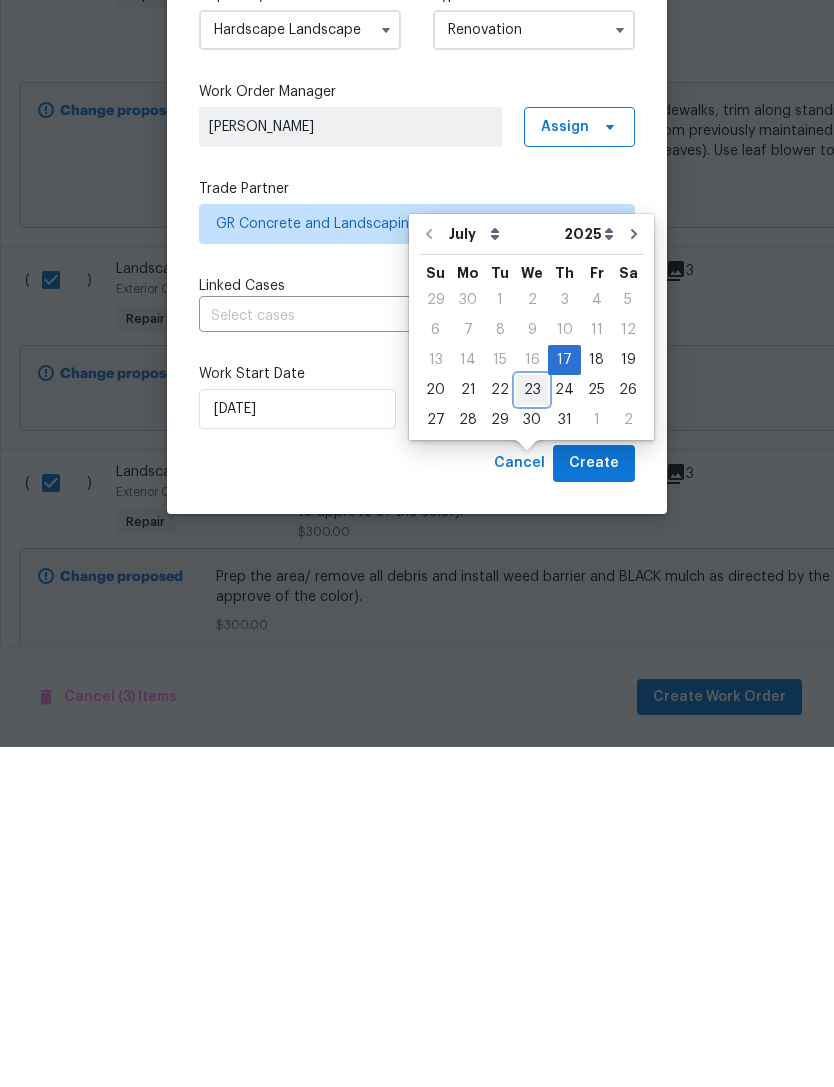 click on "23" at bounding box center (532, 730) 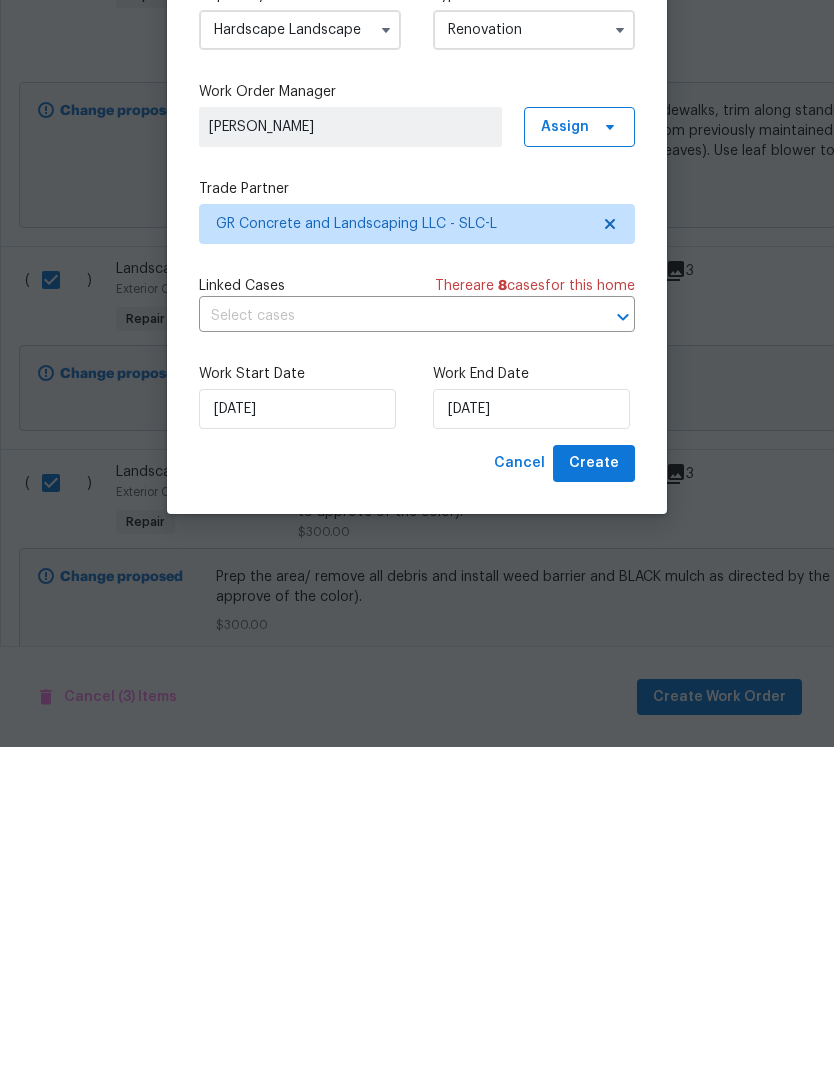 type on "[DATE]" 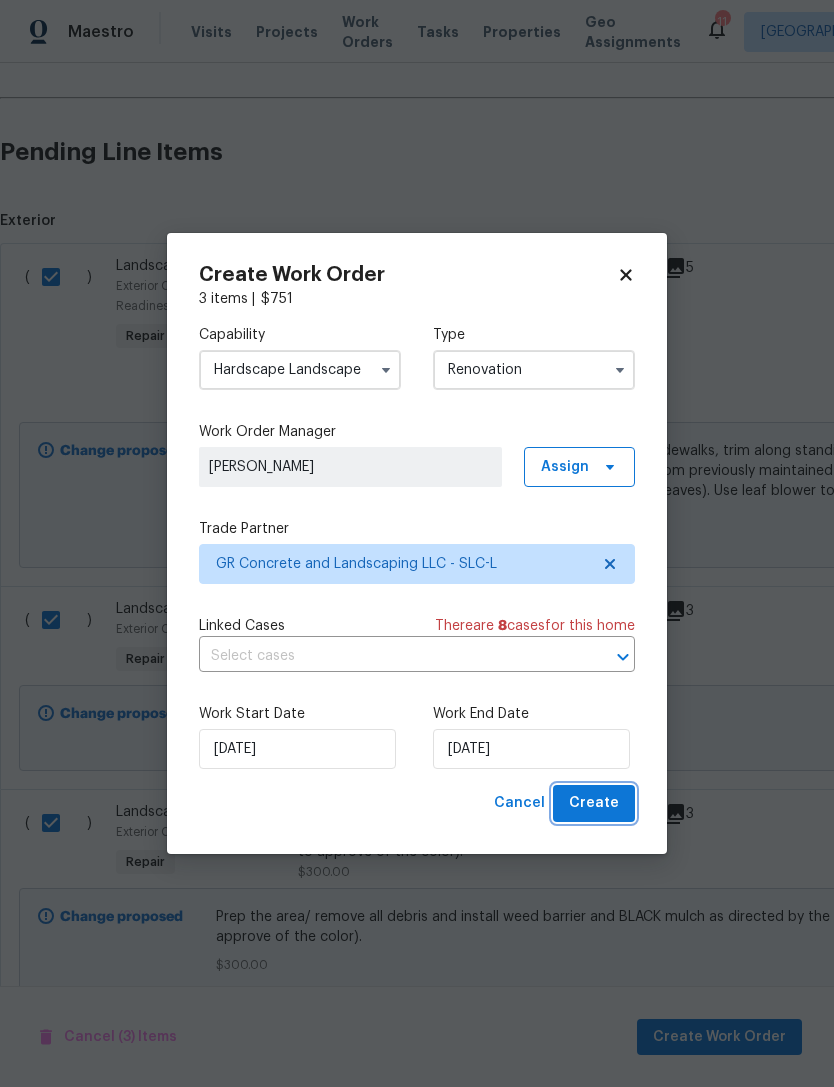click on "Create" at bounding box center (594, 803) 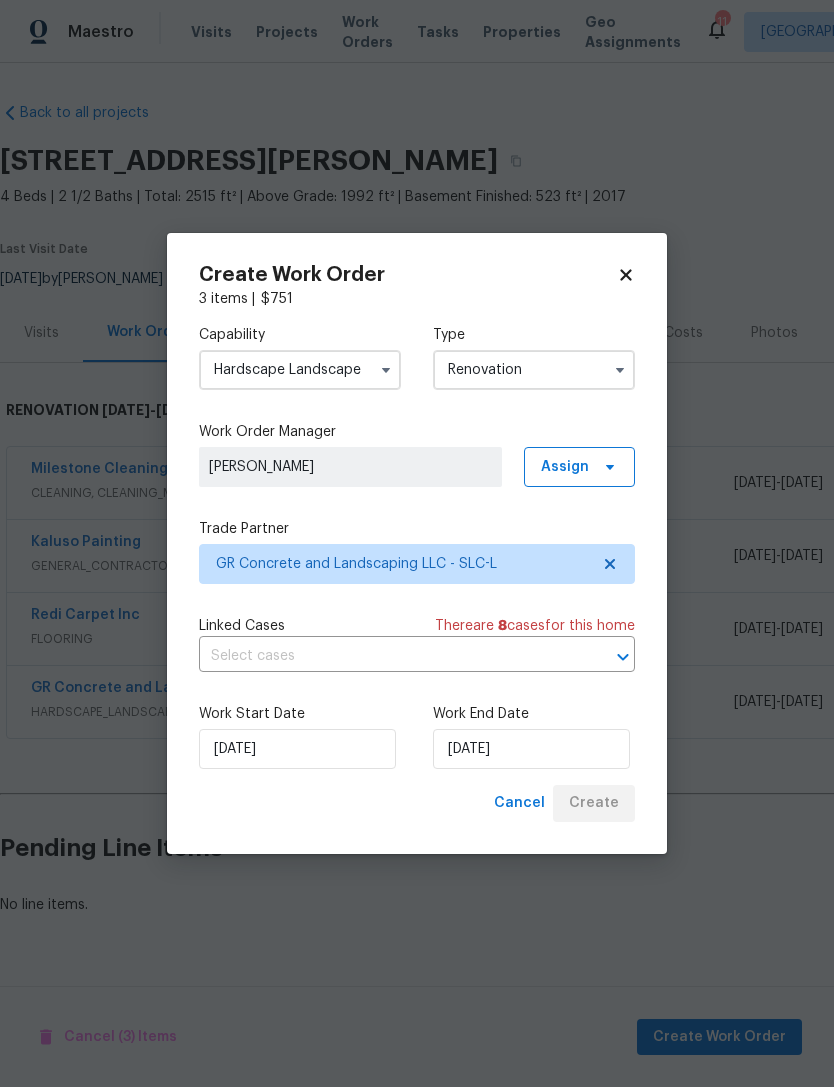 scroll, scrollTop: 0, scrollLeft: 0, axis: both 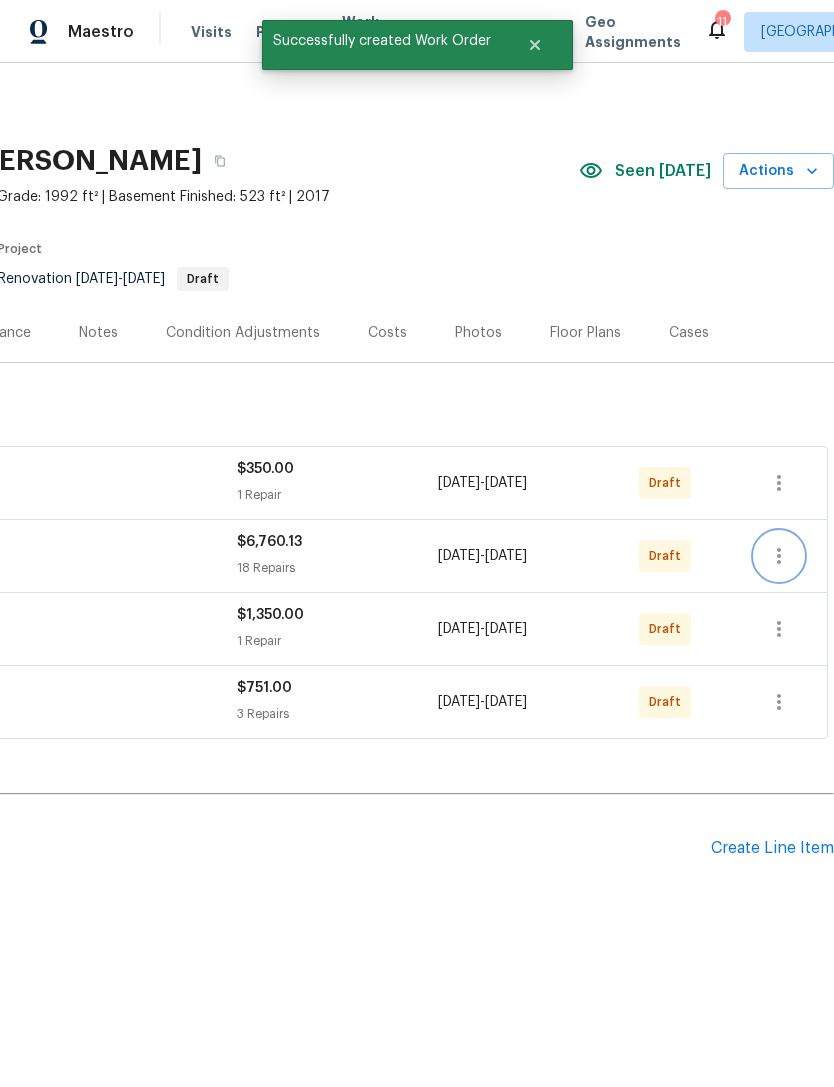 click 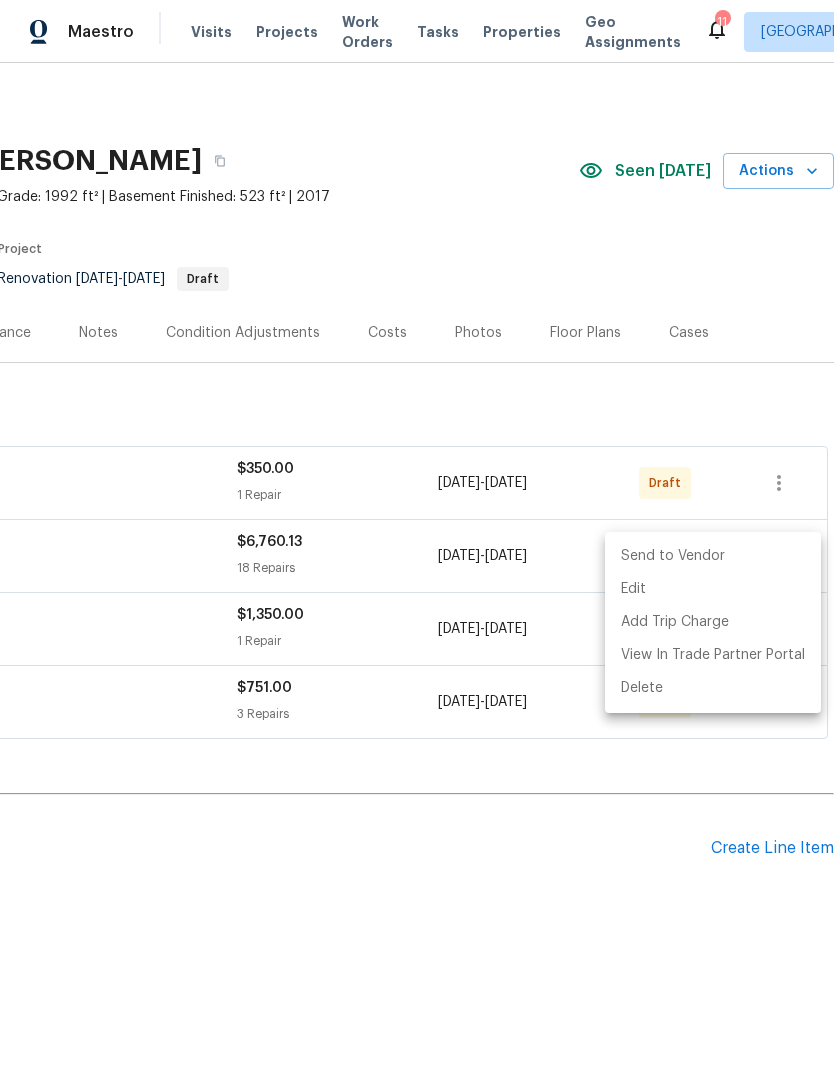 click on "Send to Vendor" at bounding box center [713, 556] 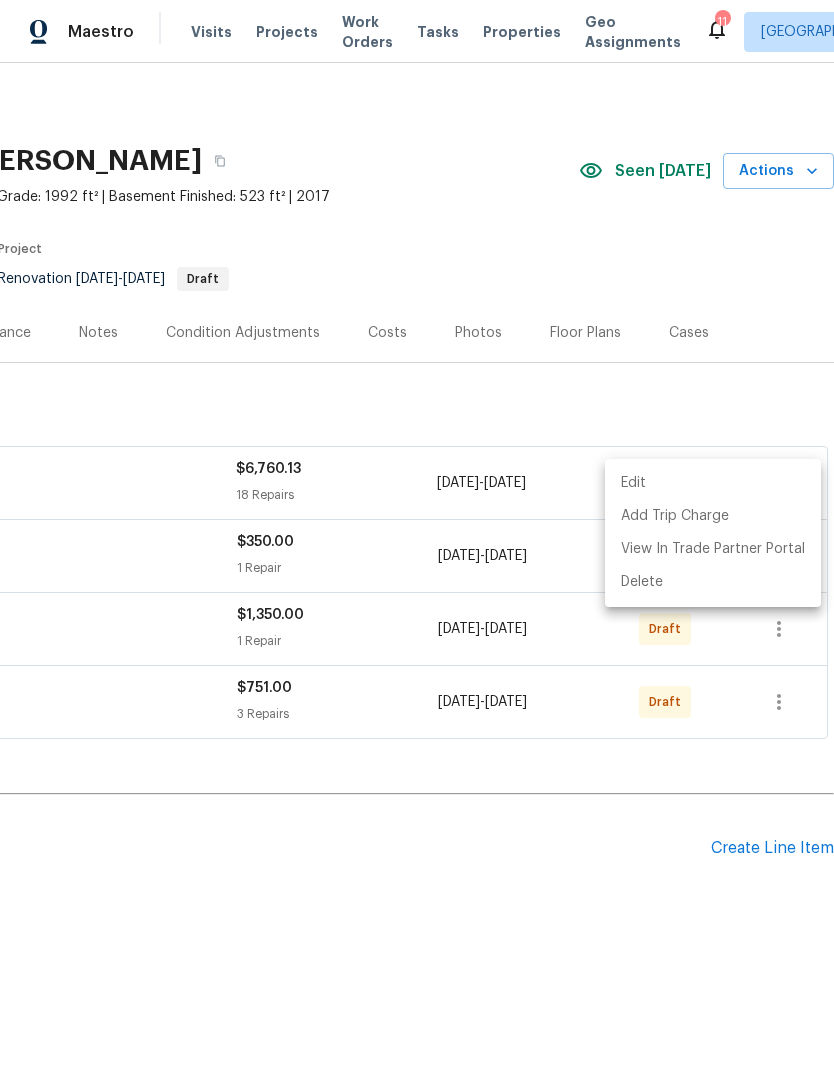 click at bounding box center (417, 543) 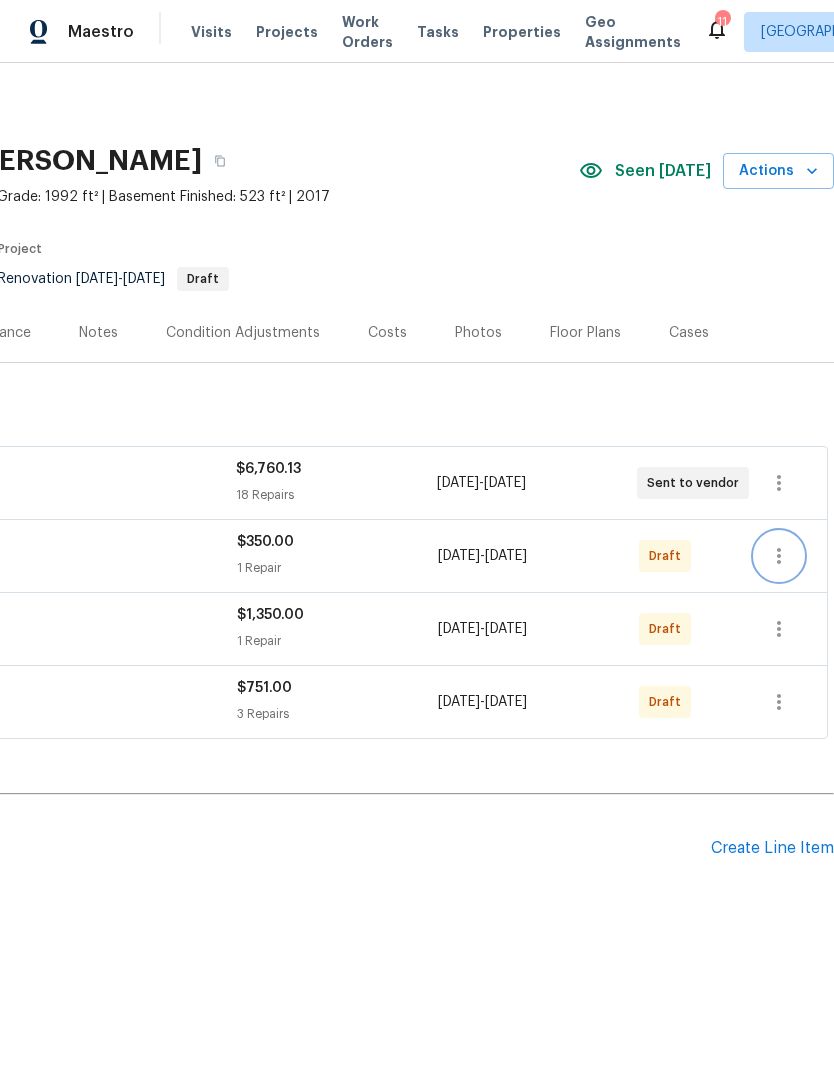 click 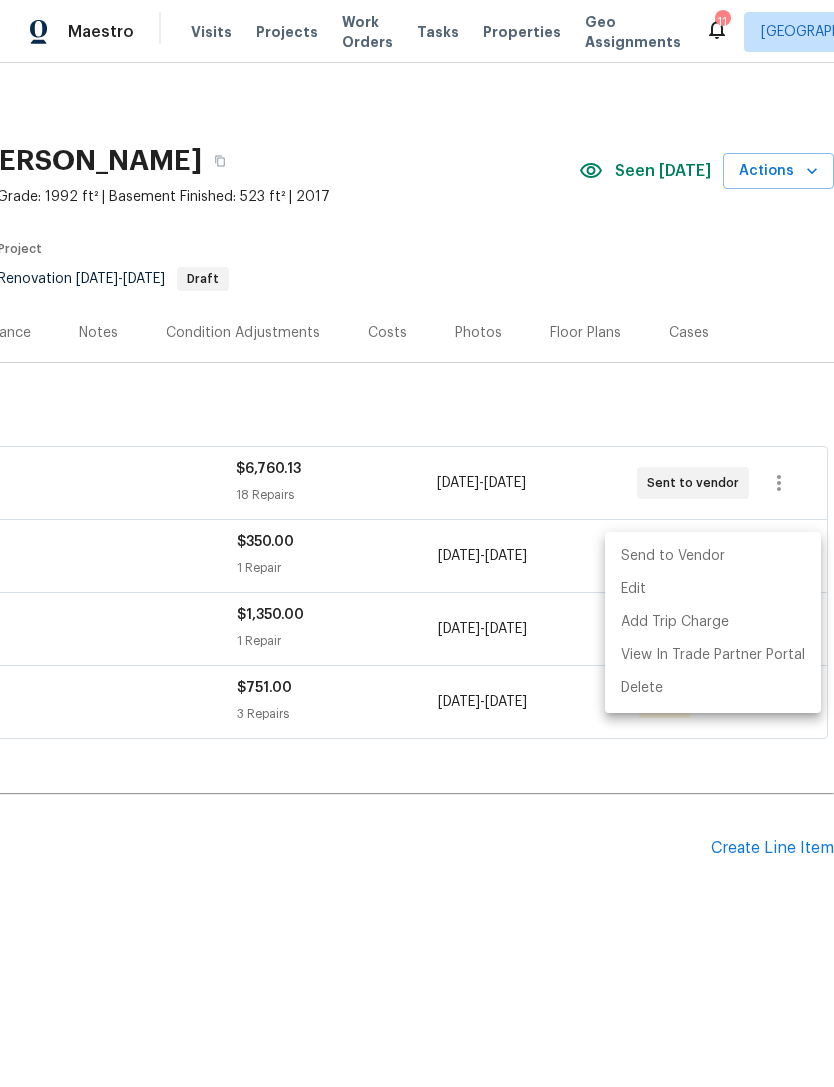 click on "Send to Vendor" at bounding box center (713, 556) 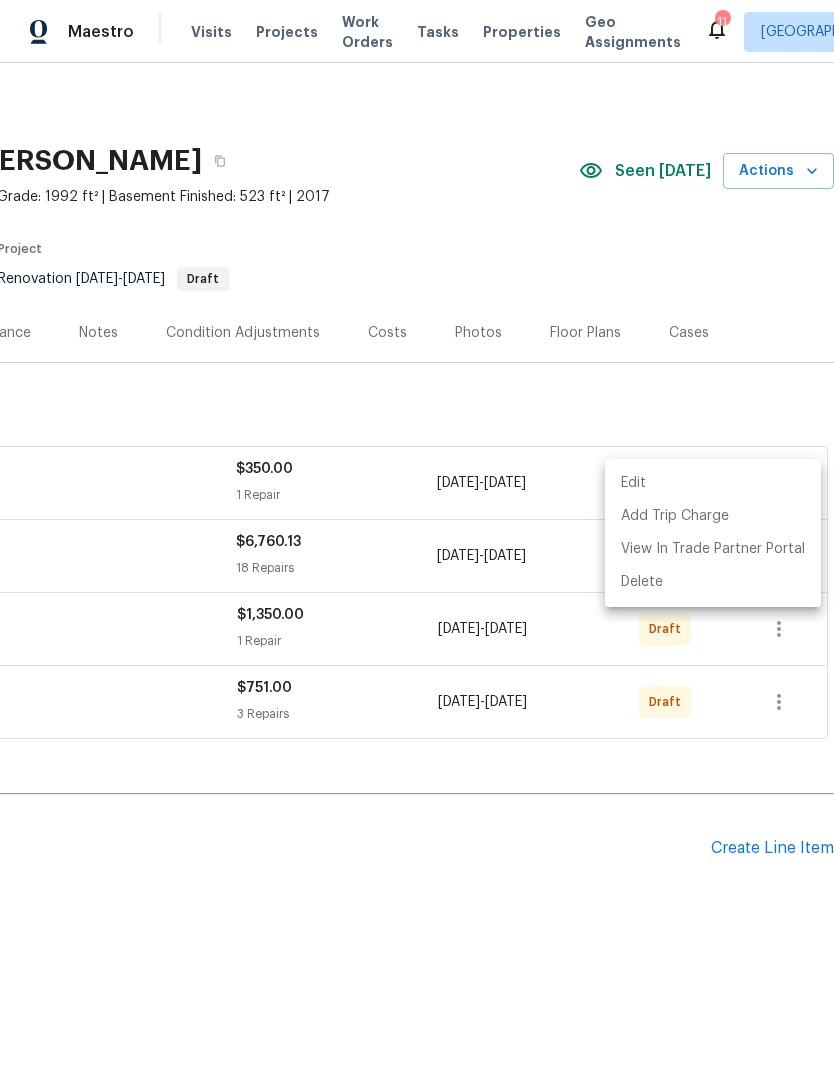 click at bounding box center (417, 543) 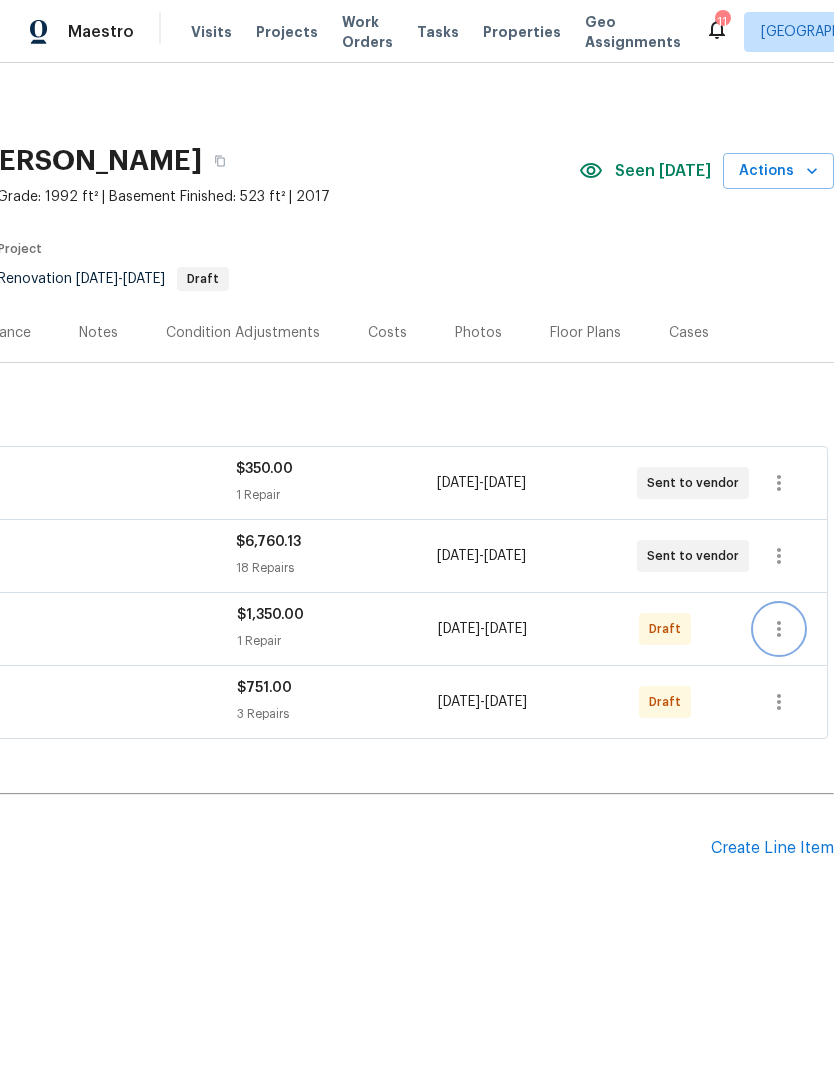 click at bounding box center (779, 629) 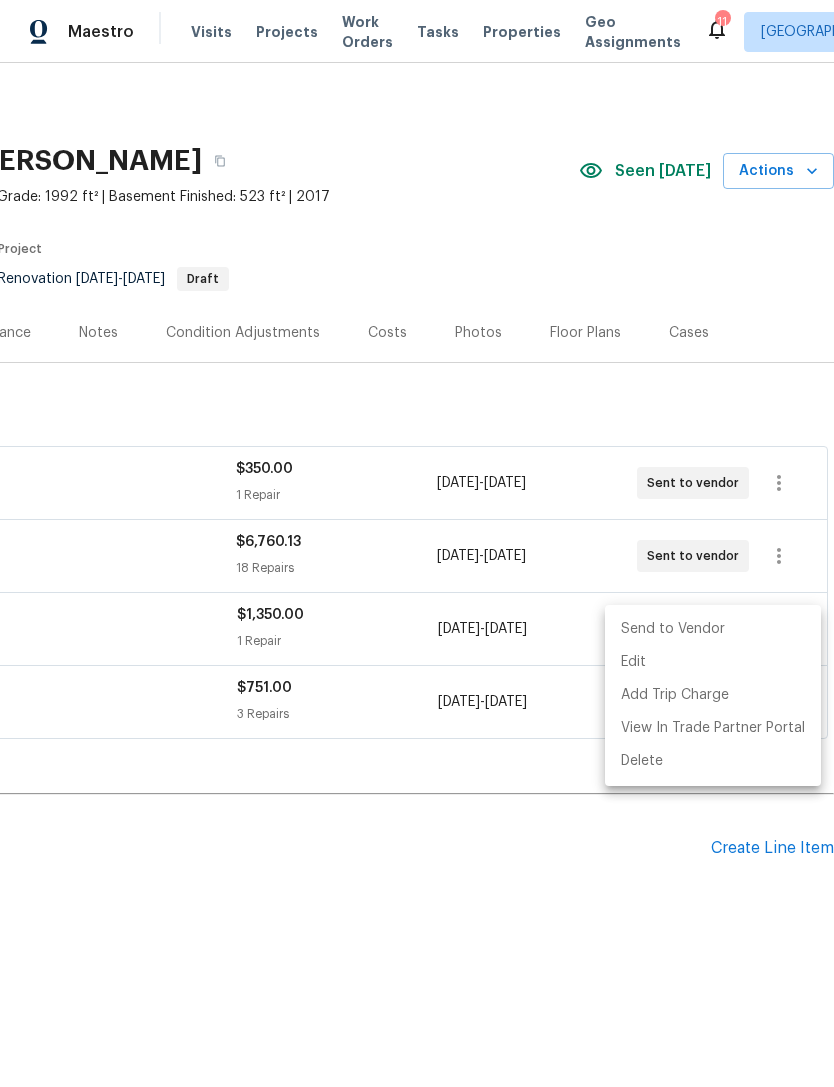click on "Send to Vendor" at bounding box center (713, 629) 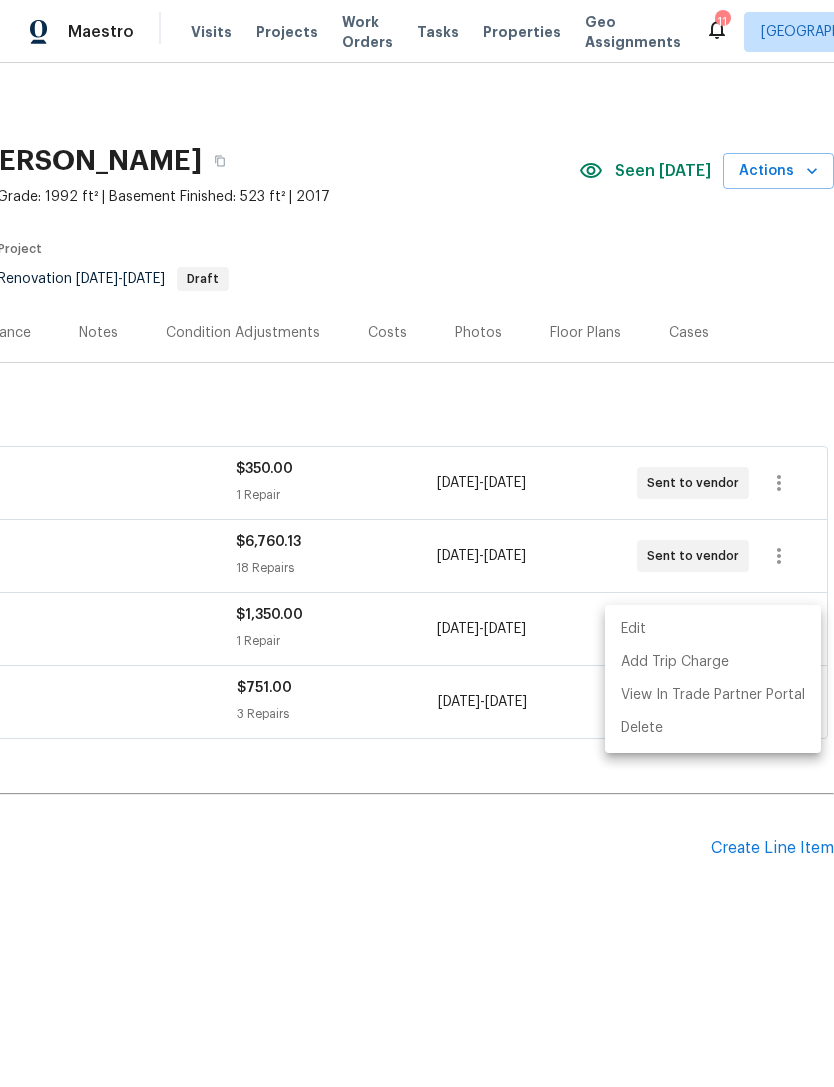 click at bounding box center (417, 543) 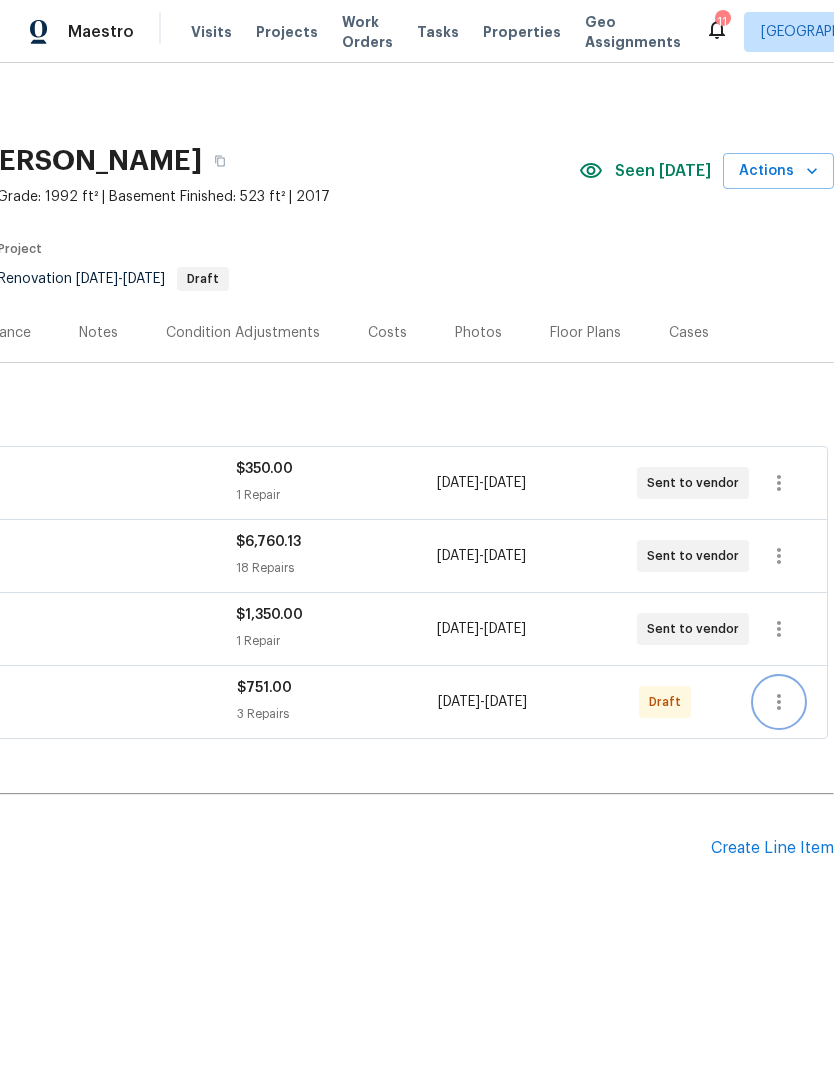 click 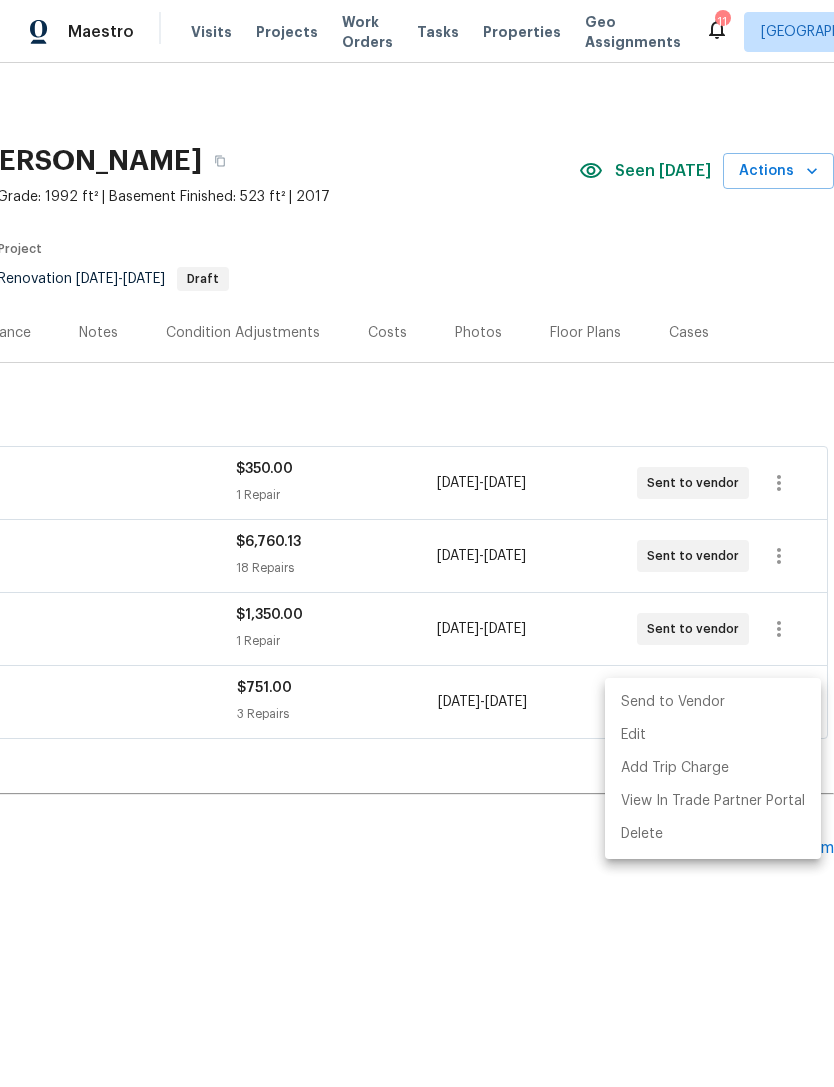 click on "Send to Vendor" at bounding box center (713, 702) 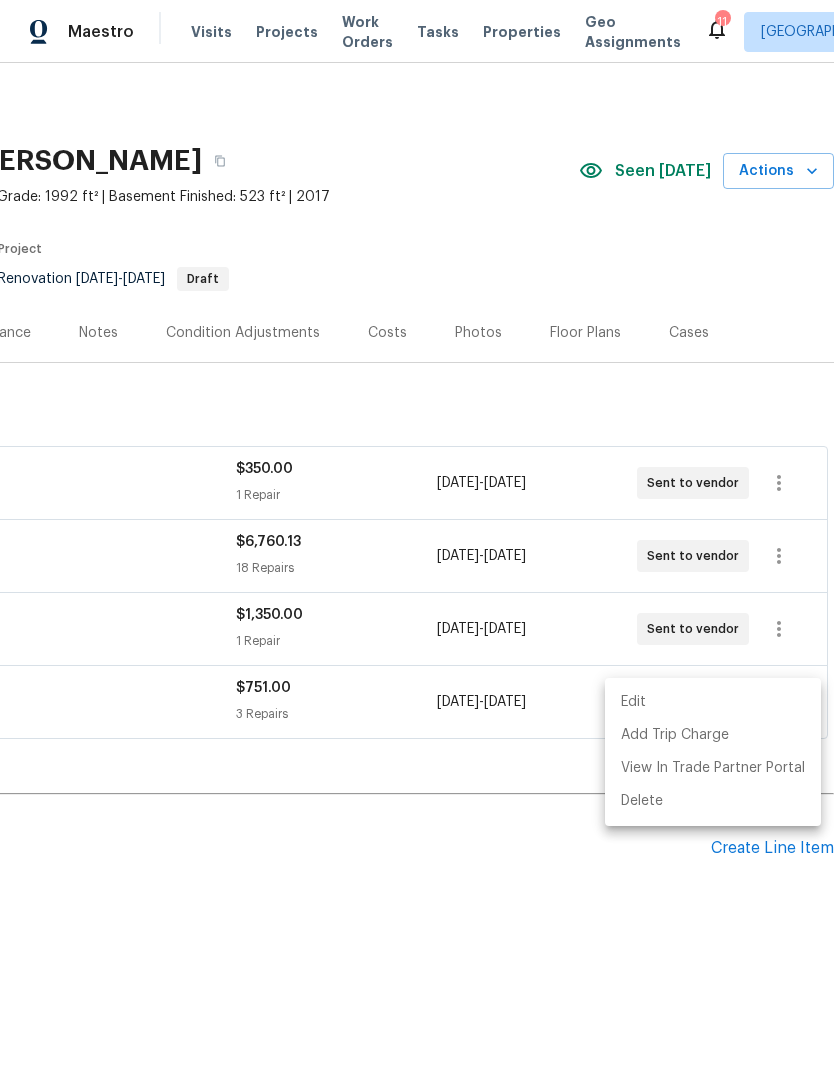 click at bounding box center [417, 543] 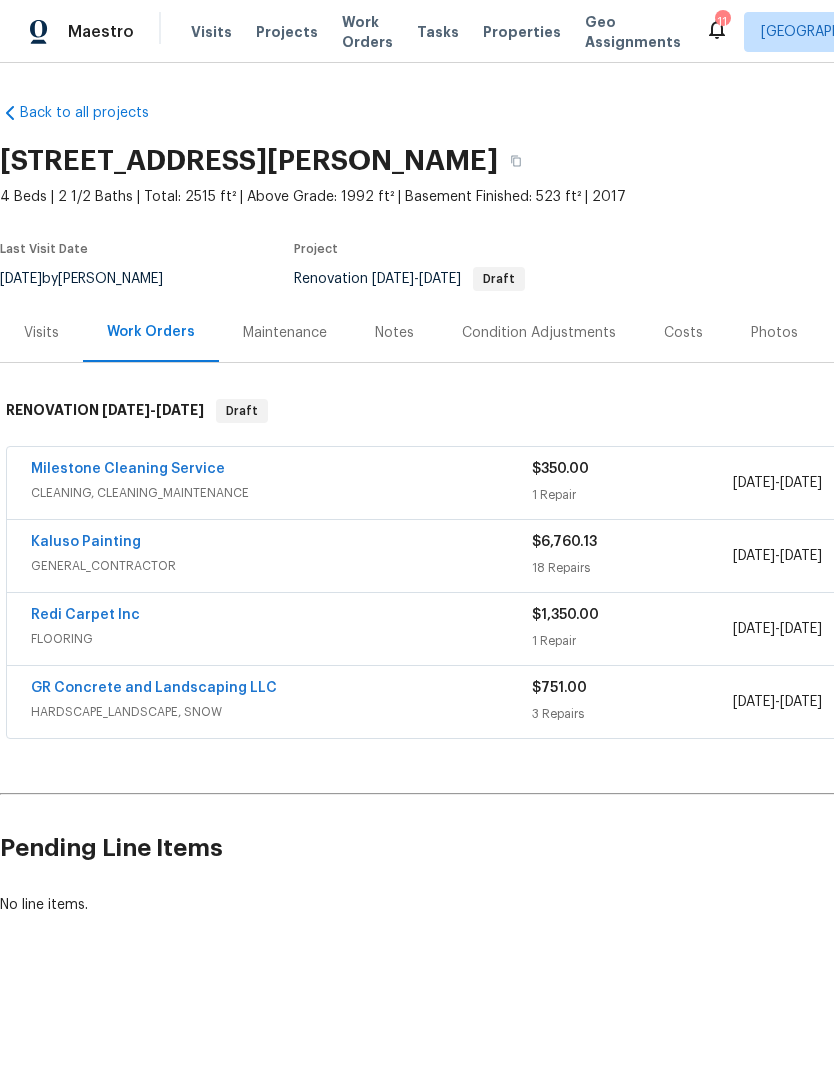scroll, scrollTop: 0, scrollLeft: 0, axis: both 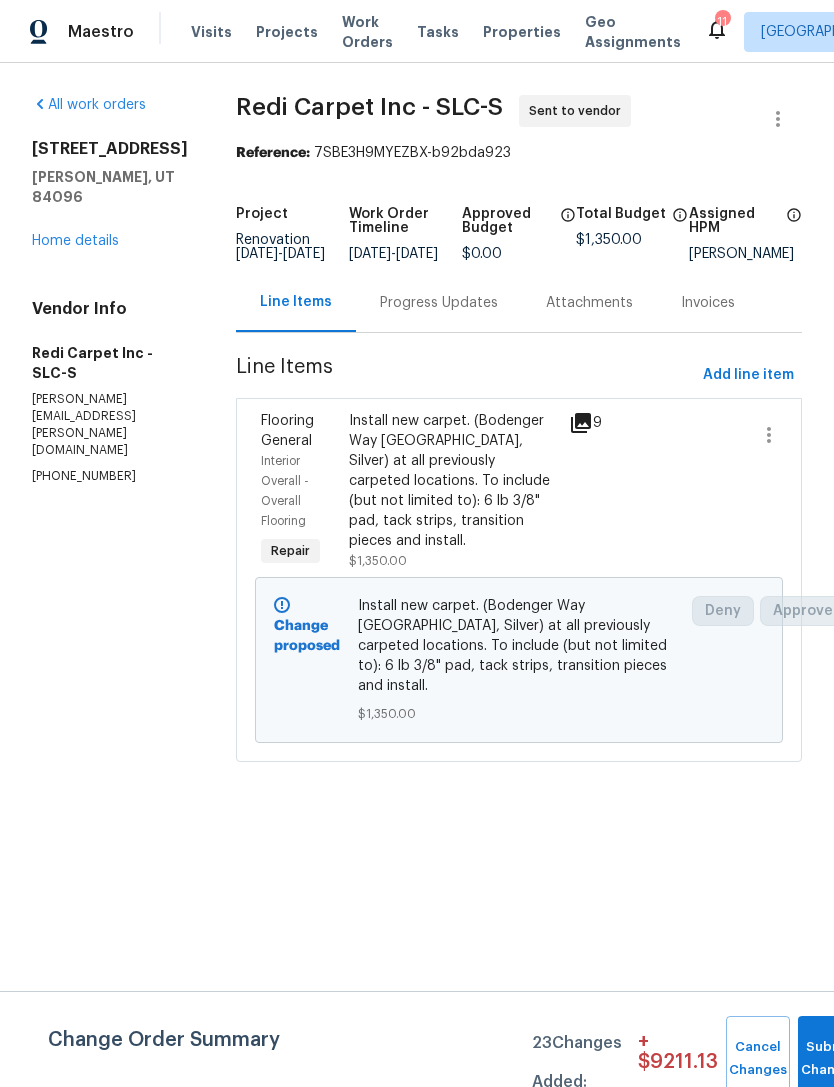 click on "Progress Updates" at bounding box center [439, 303] 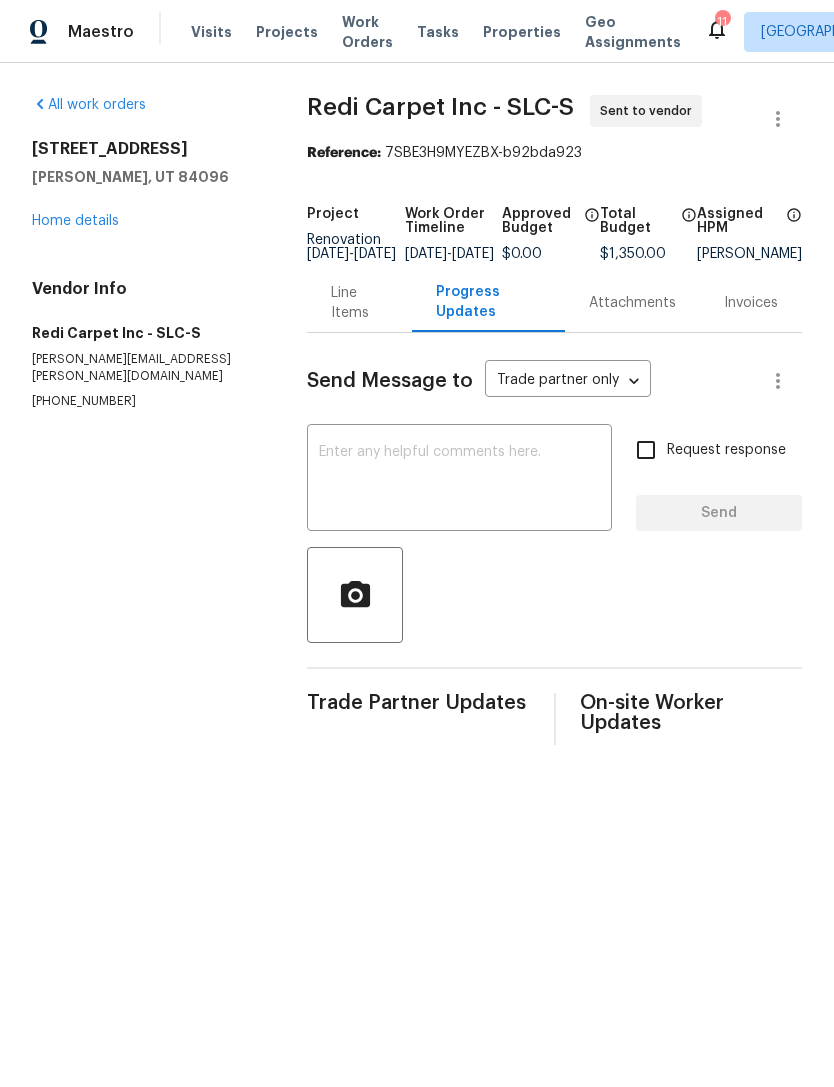 click at bounding box center [459, 480] 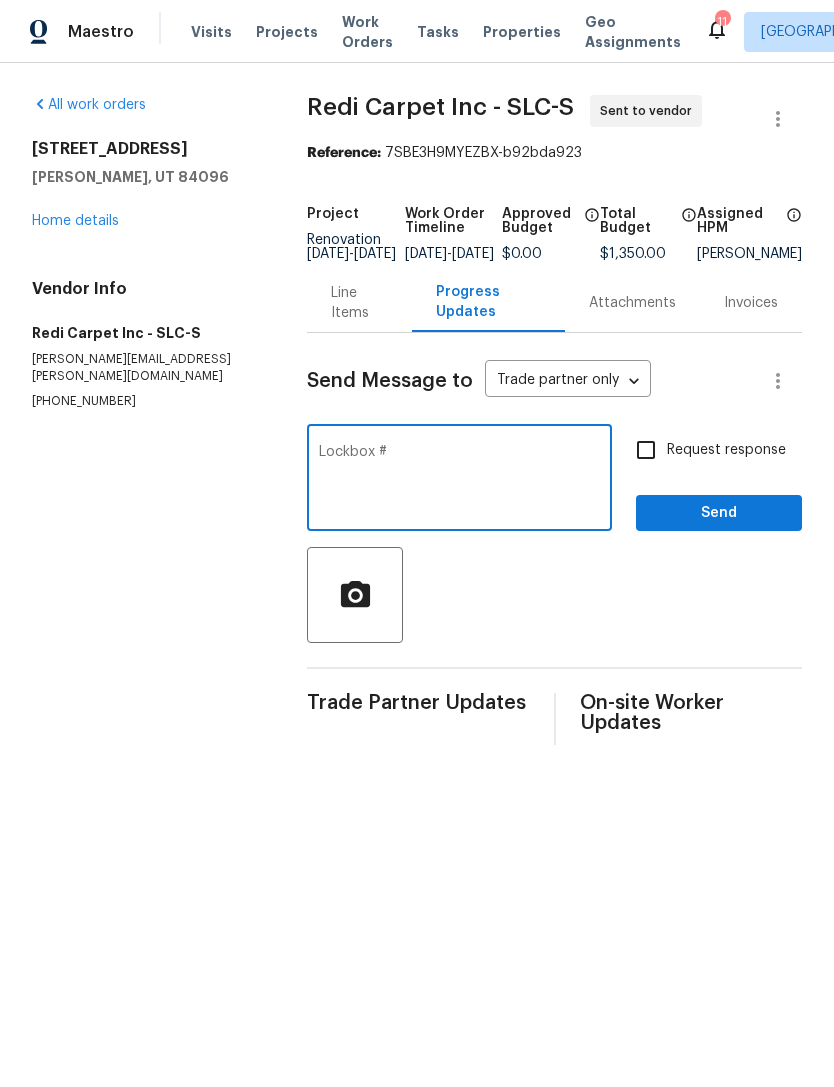 click on "Lockbox #" at bounding box center [459, 480] 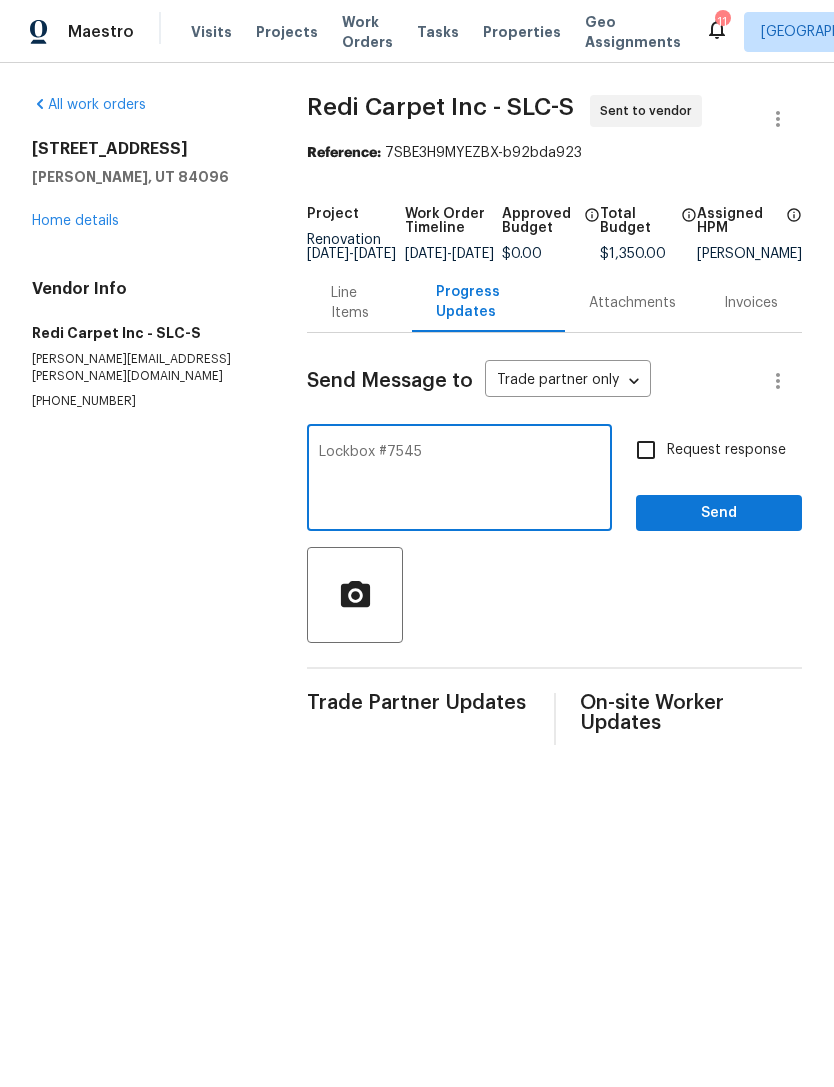type on "Lockbox #7545" 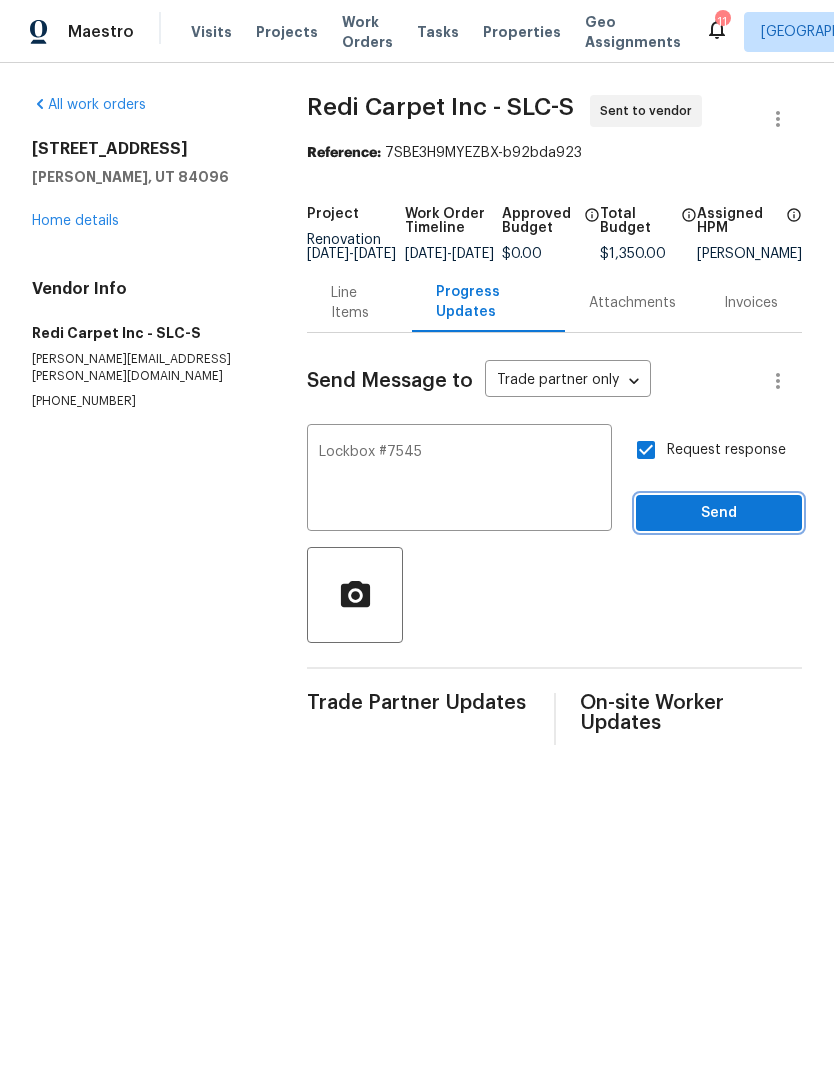 click on "Send" at bounding box center [719, 513] 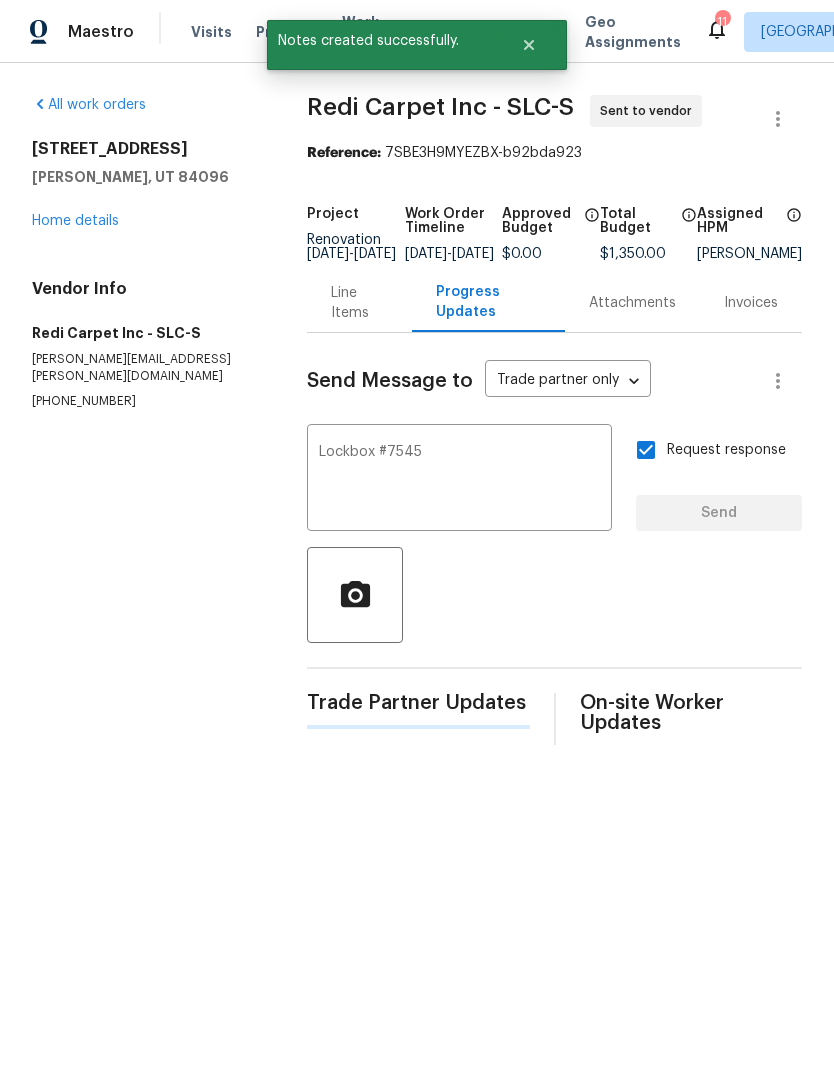 type 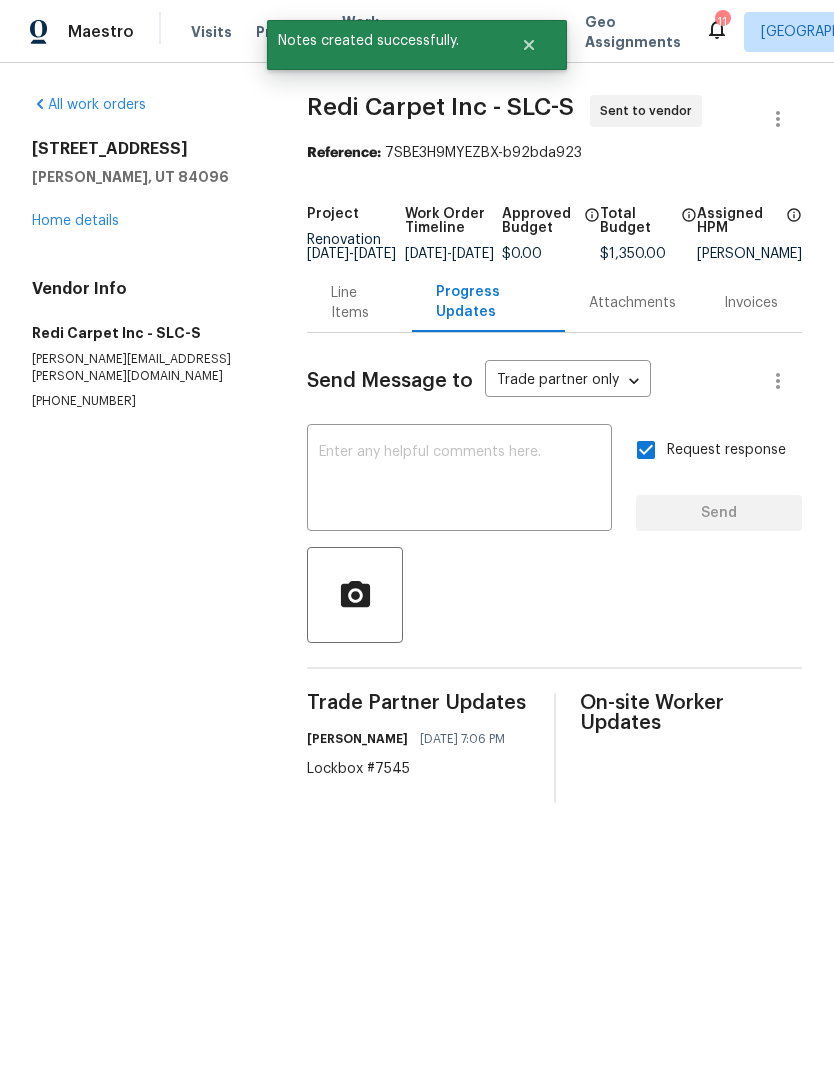 click on "Home details" at bounding box center (75, 221) 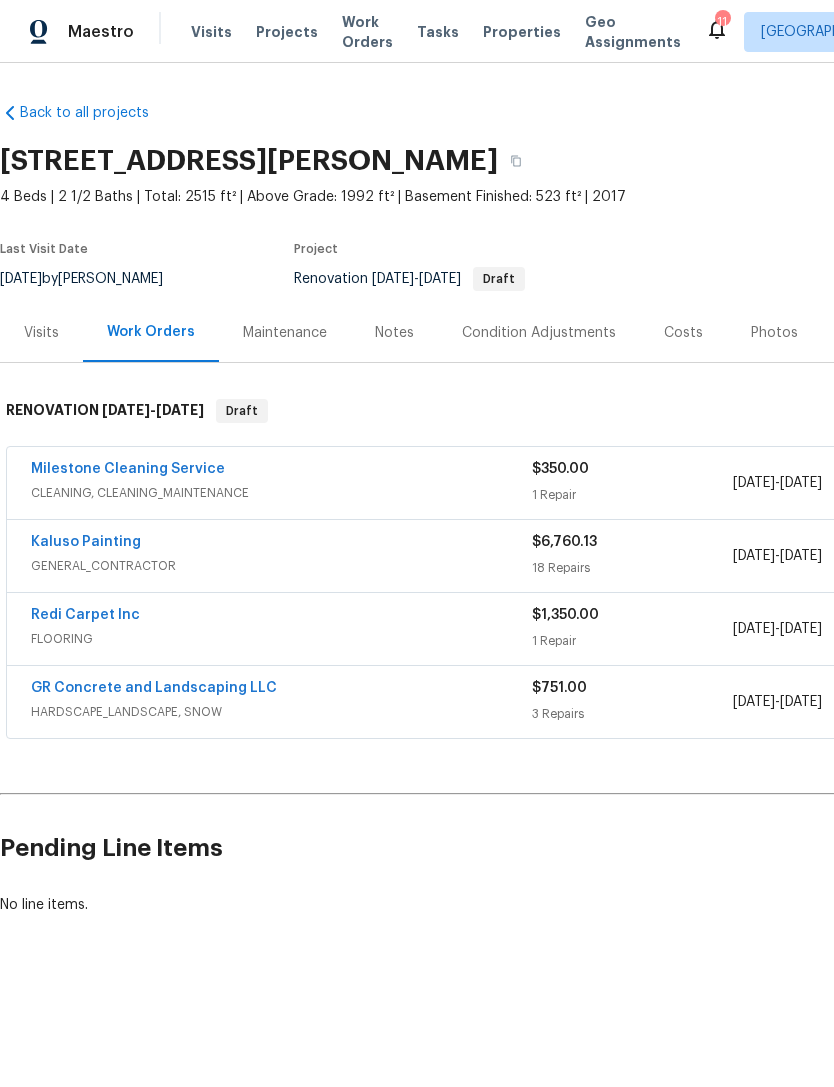 scroll, scrollTop: 0, scrollLeft: 0, axis: both 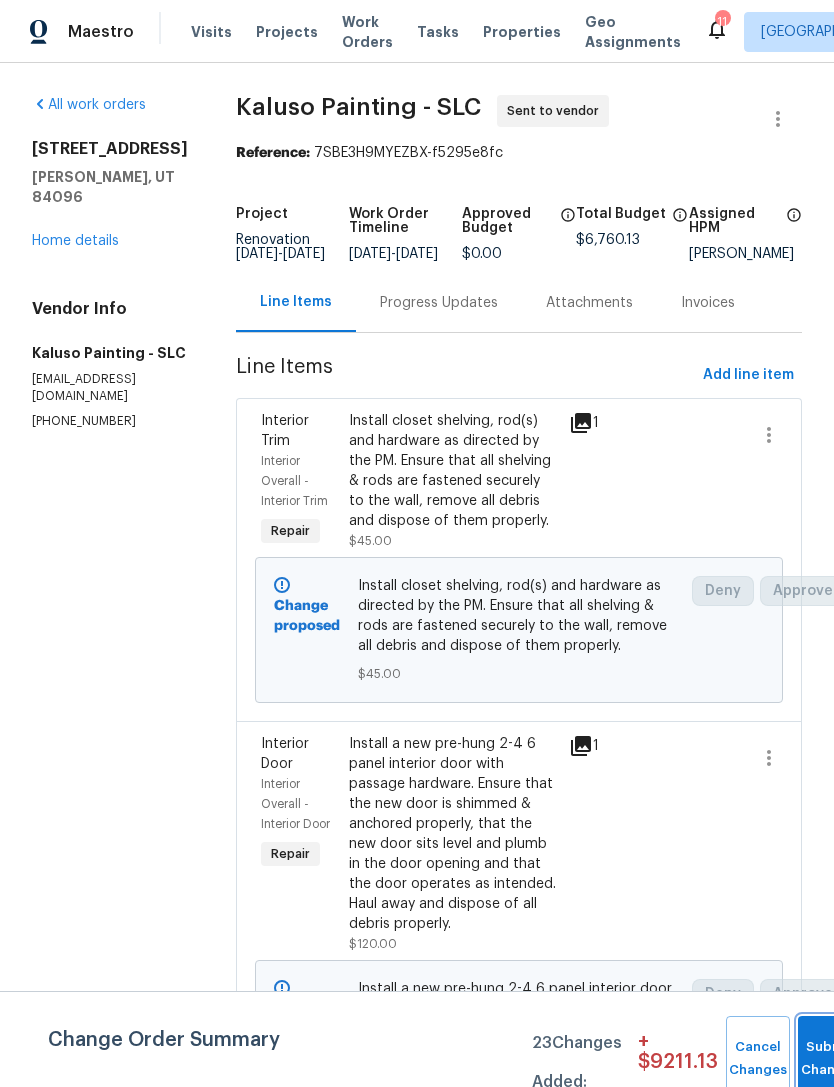 click on "Submit Changes" at bounding box center (830, 1059) 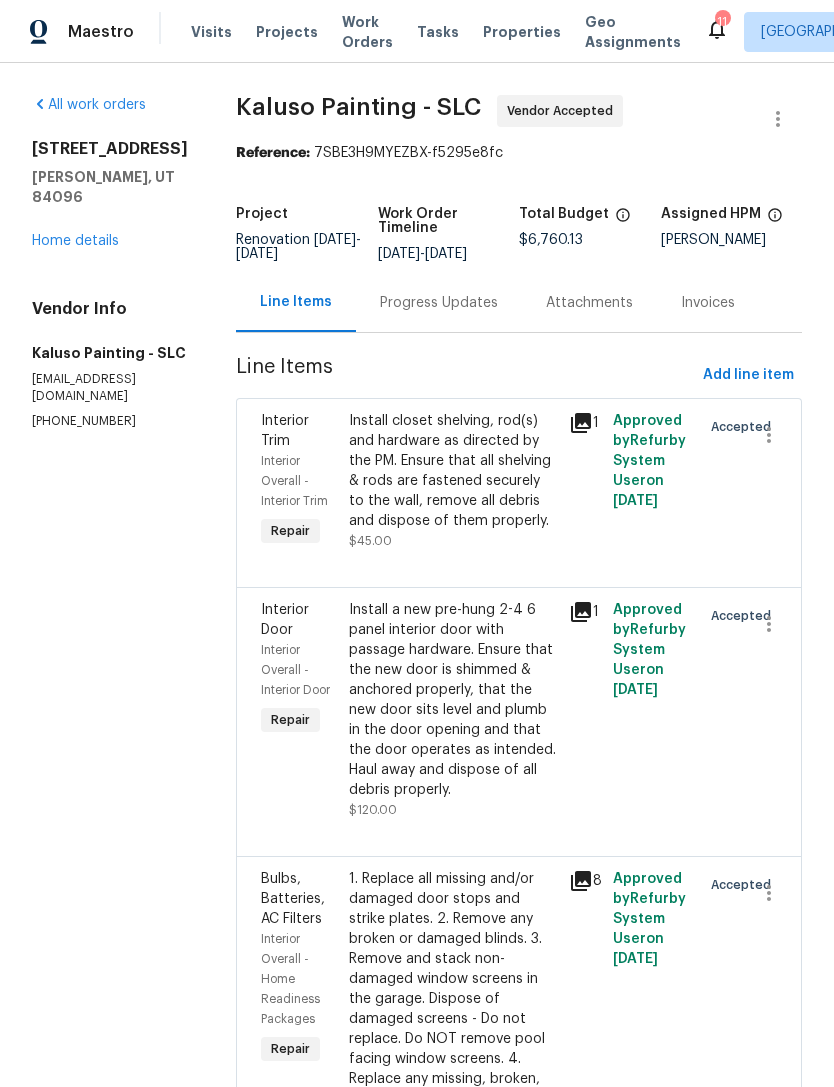 click on "Home details" at bounding box center (75, 241) 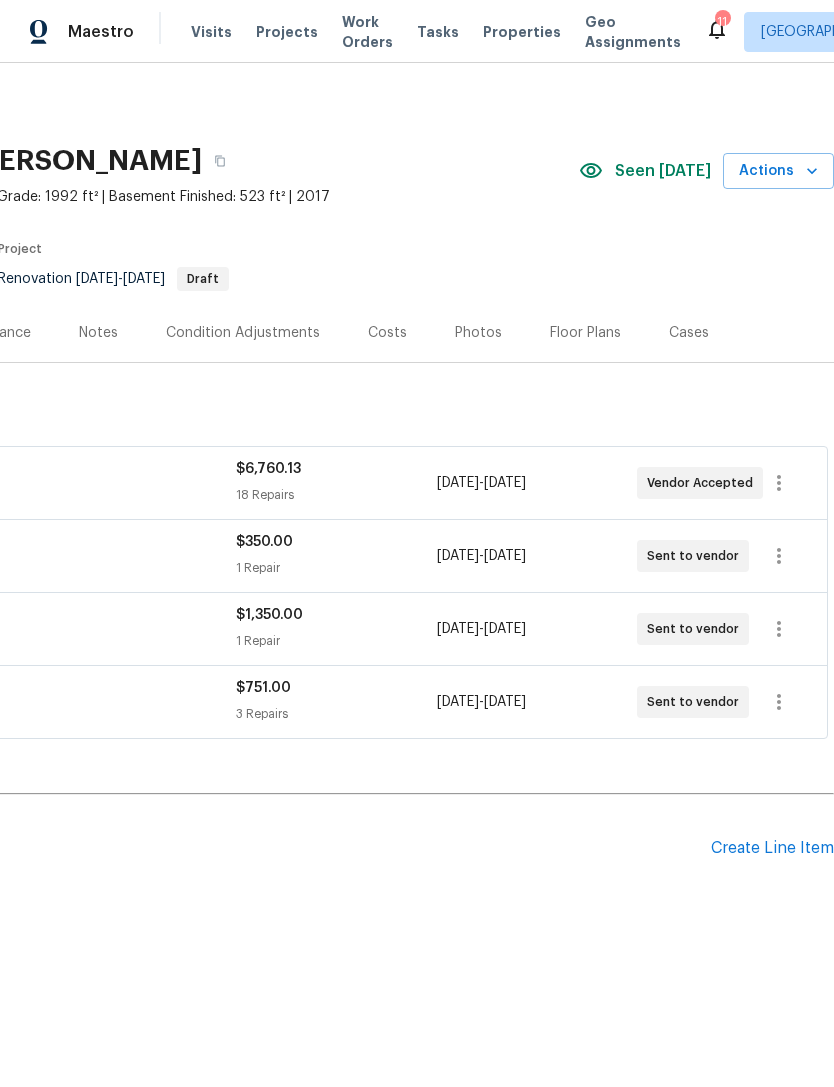 scroll, scrollTop: 0, scrollLeft: 296, axis: horizontal 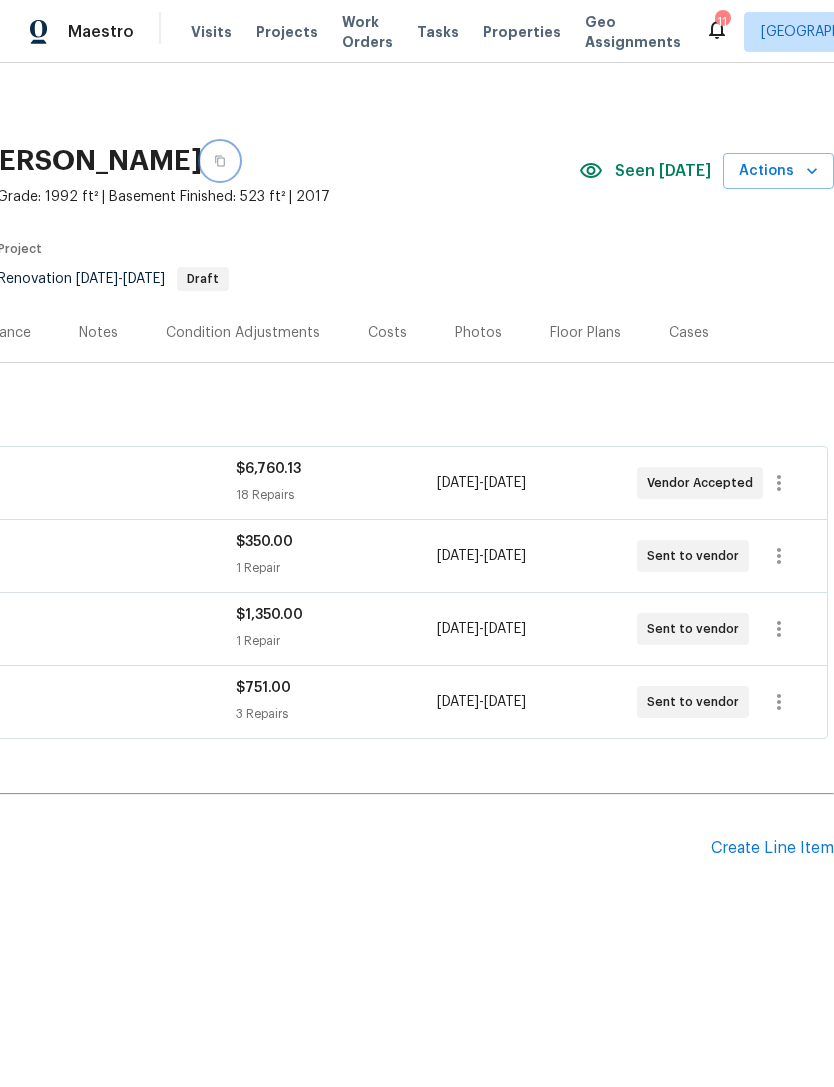 click at bounding box center [220, 161] 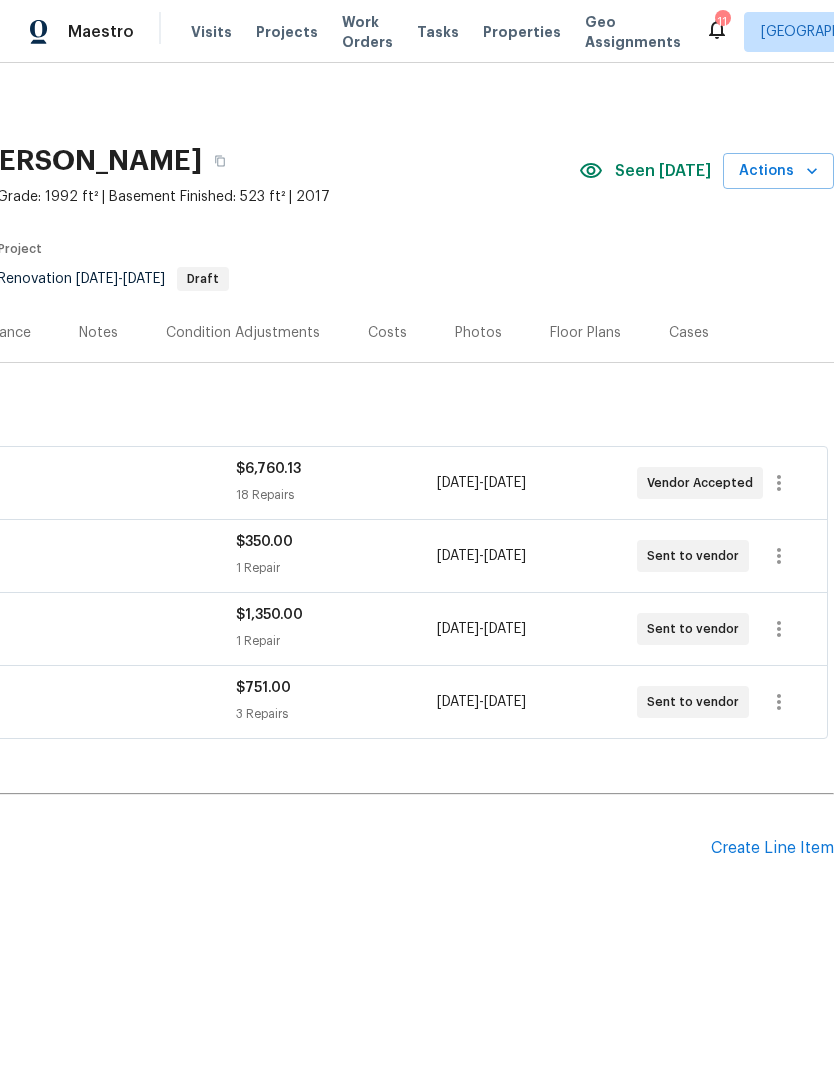 click on "Costs" at bounding box center [387, 333] 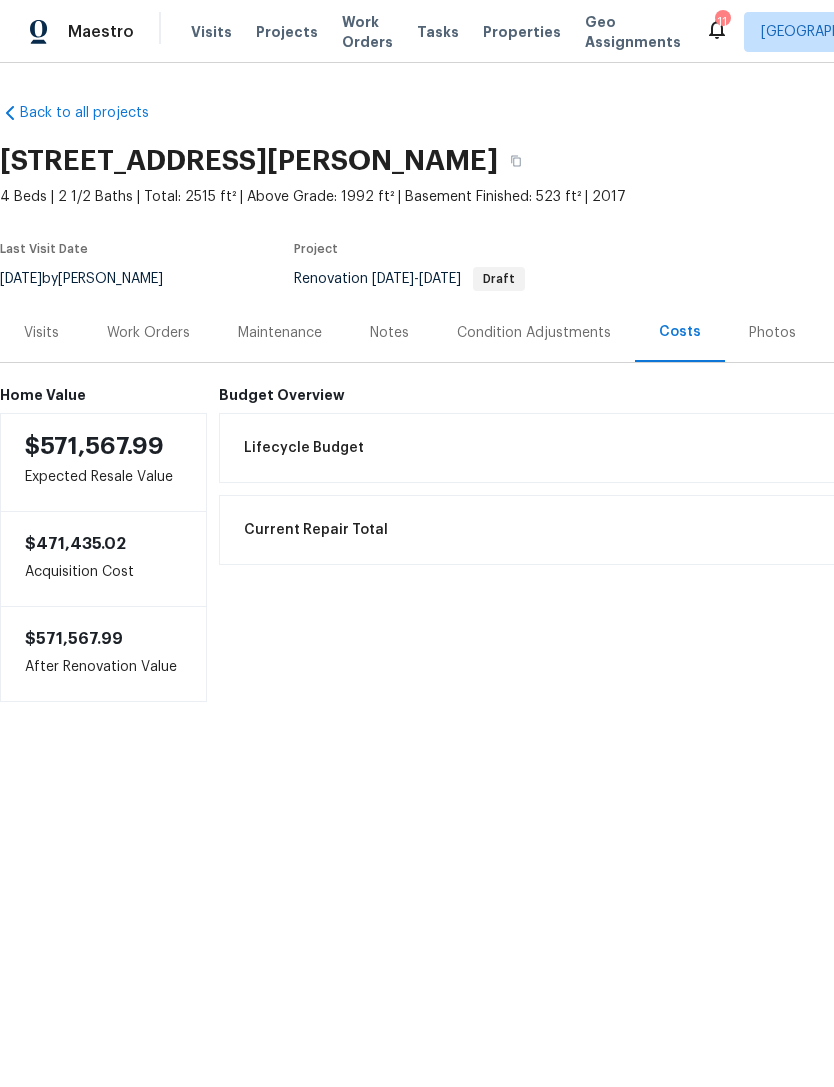 scroll, scrollTop: 0, scrollLeft: 0, axis: both 